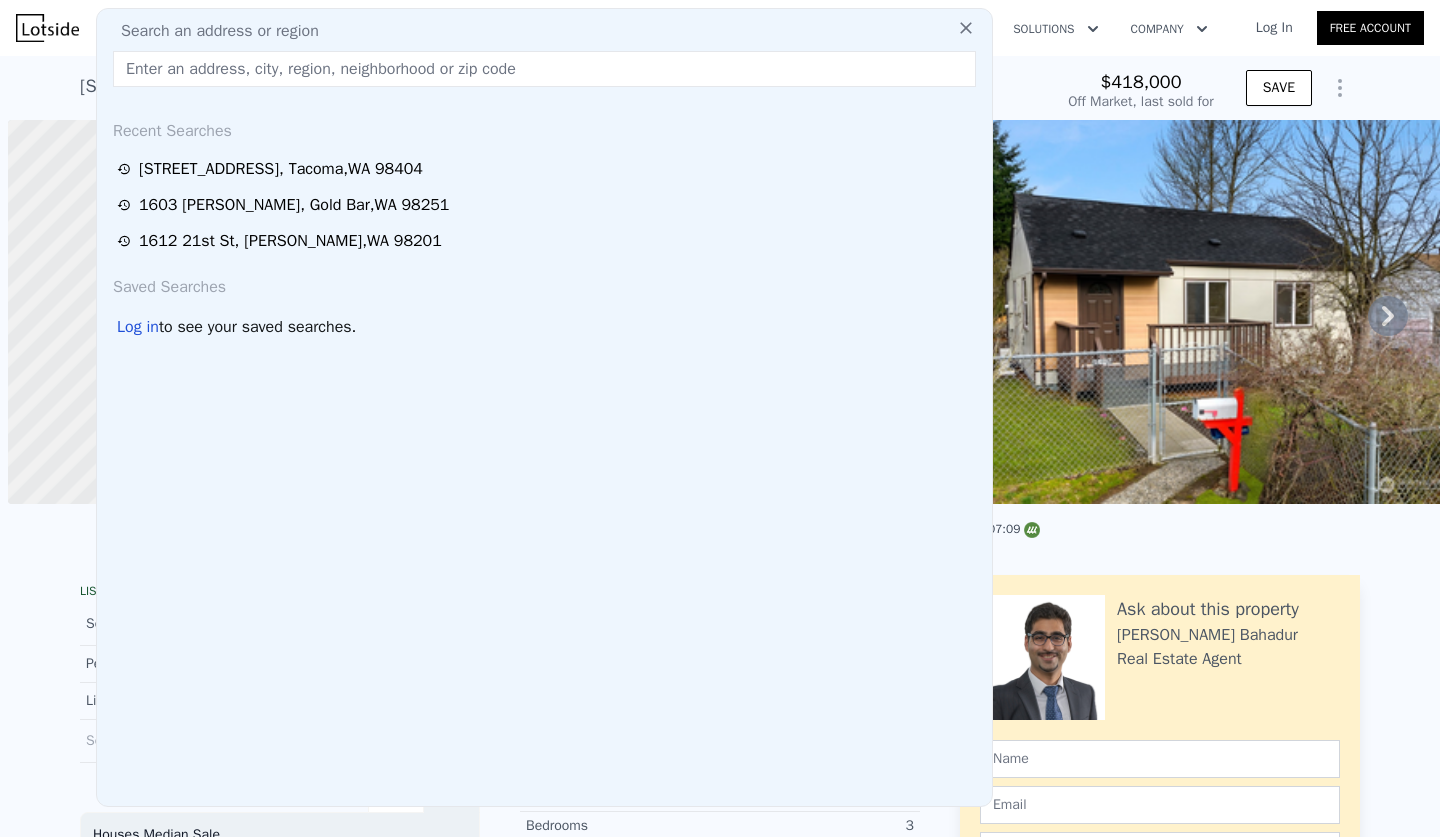 scroll, scrollTop: 0, scrollLeft: 0, axis: both 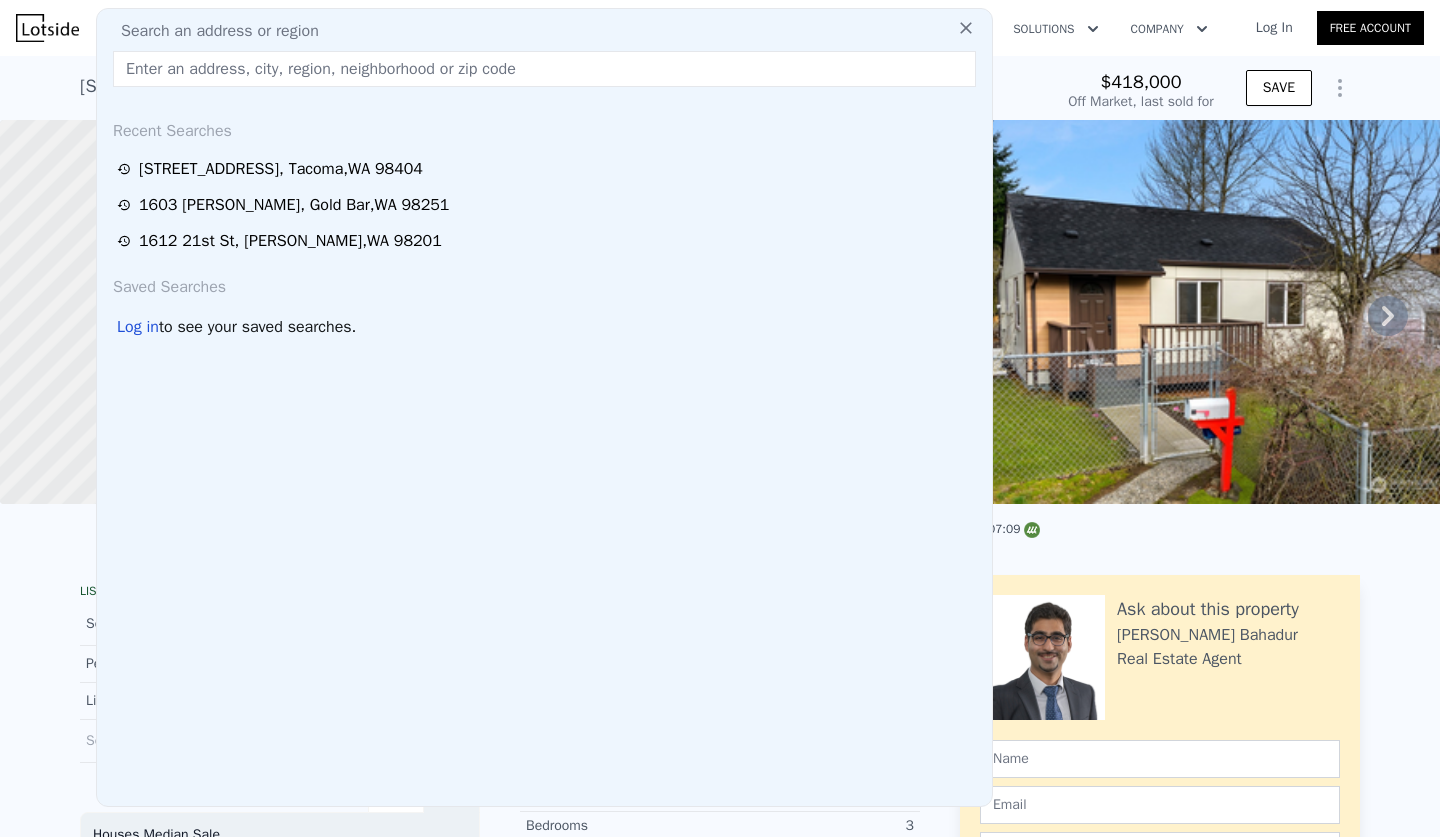 click at bounding box center (544, 69) 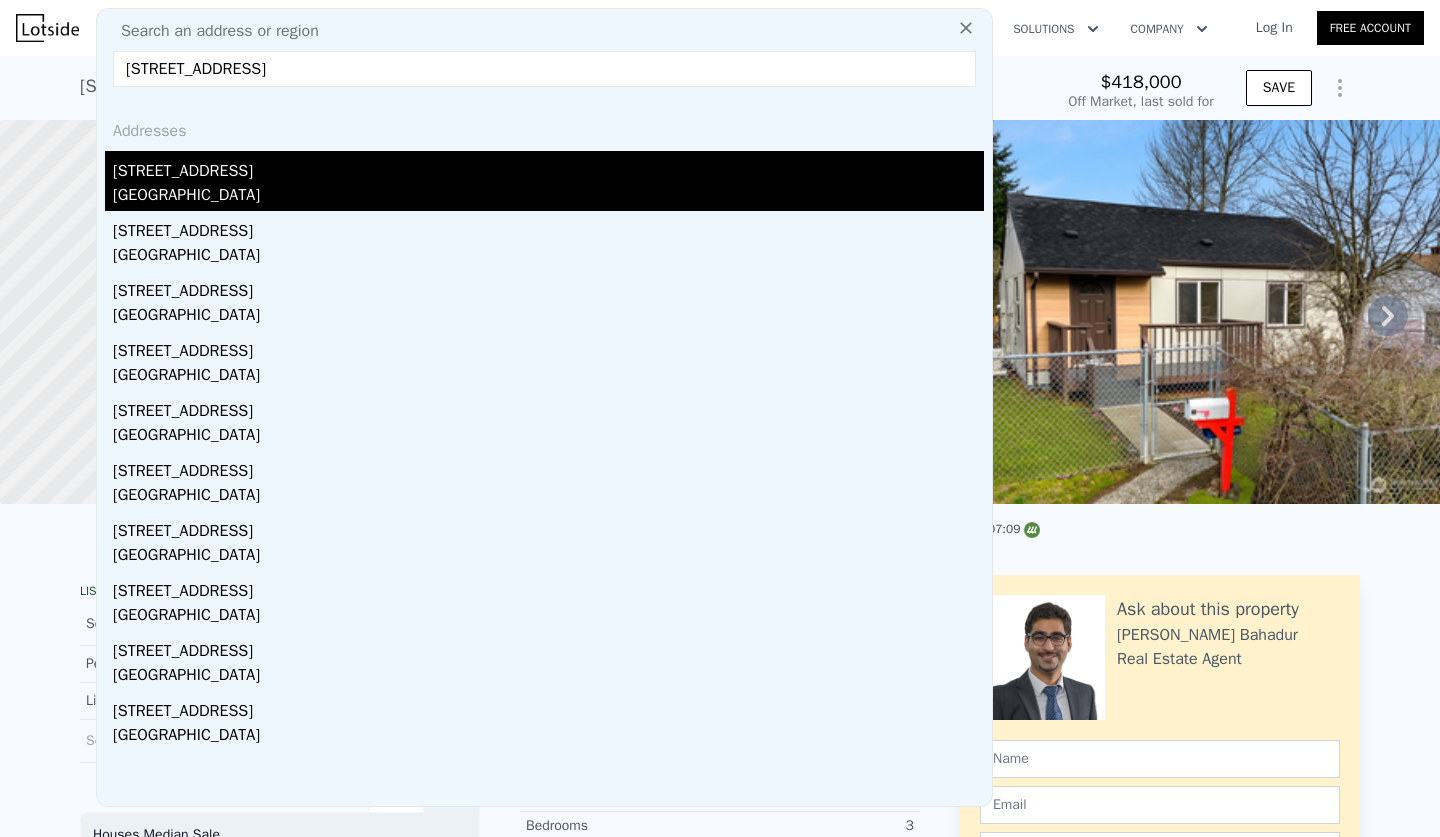 click on "[GEOGRAPHIC_DATA]" at bounding box center [548, 197] 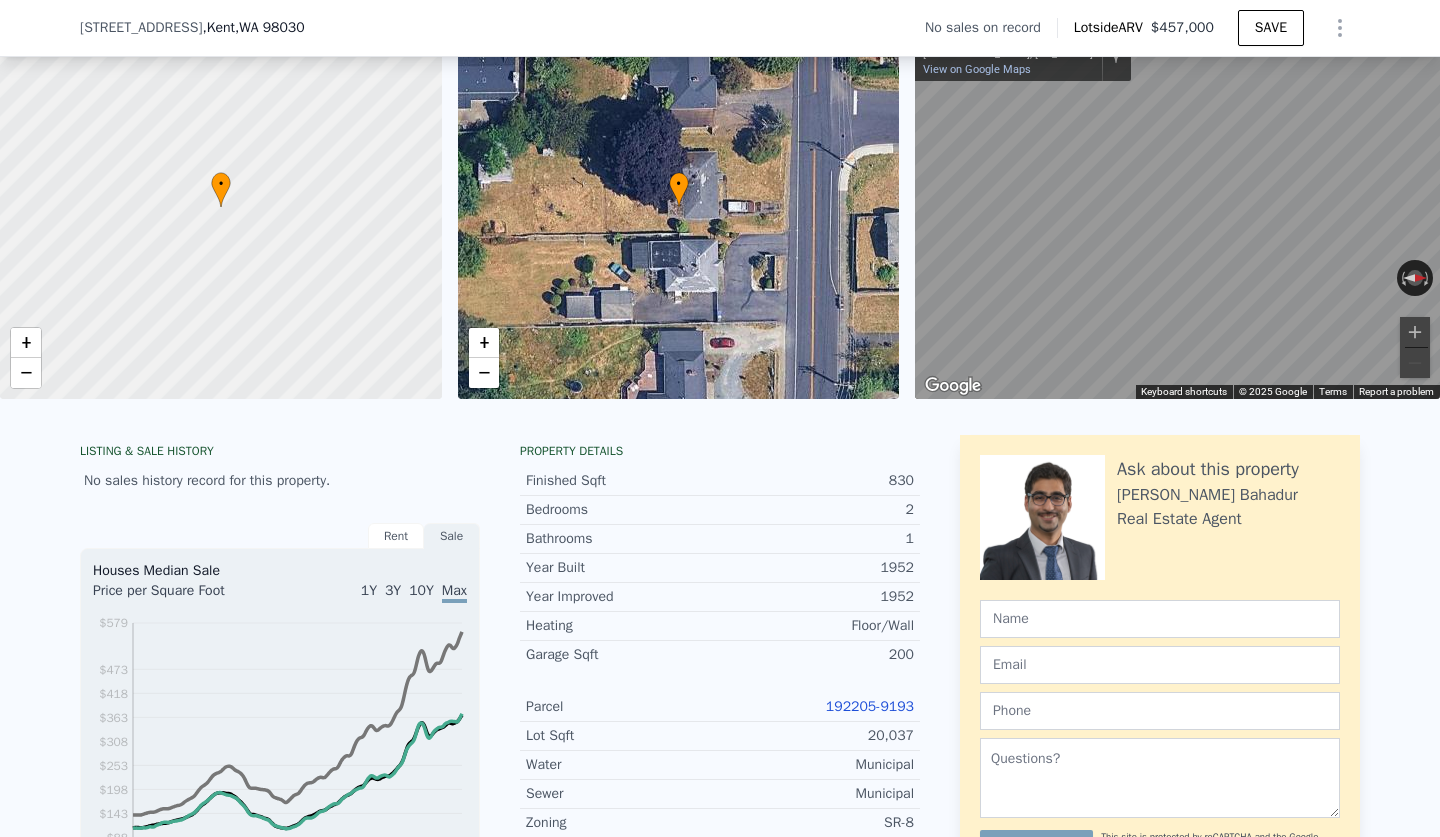scroll, scrollTop: 46, scrollLeft: 0, axis: vertical 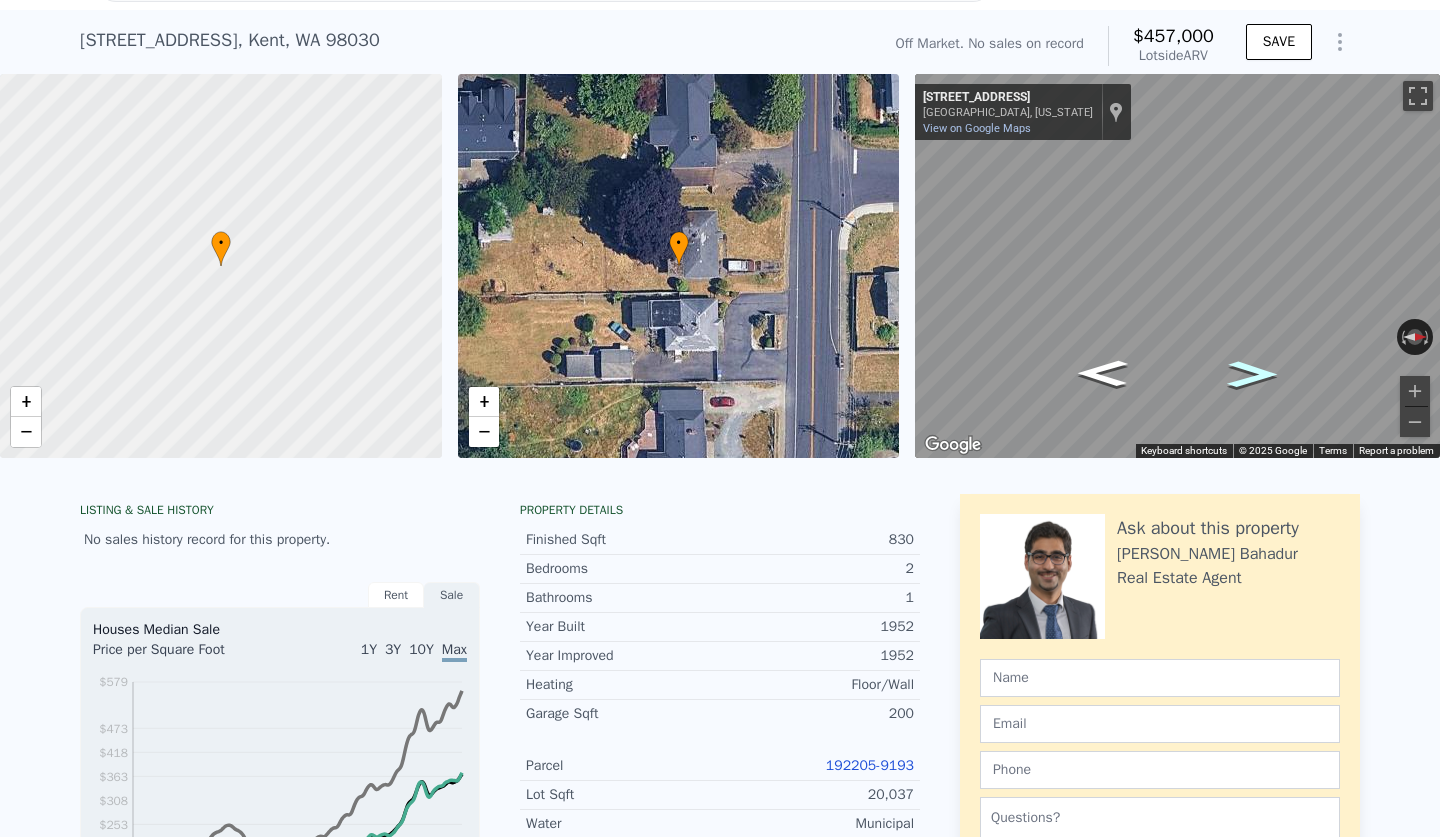 click 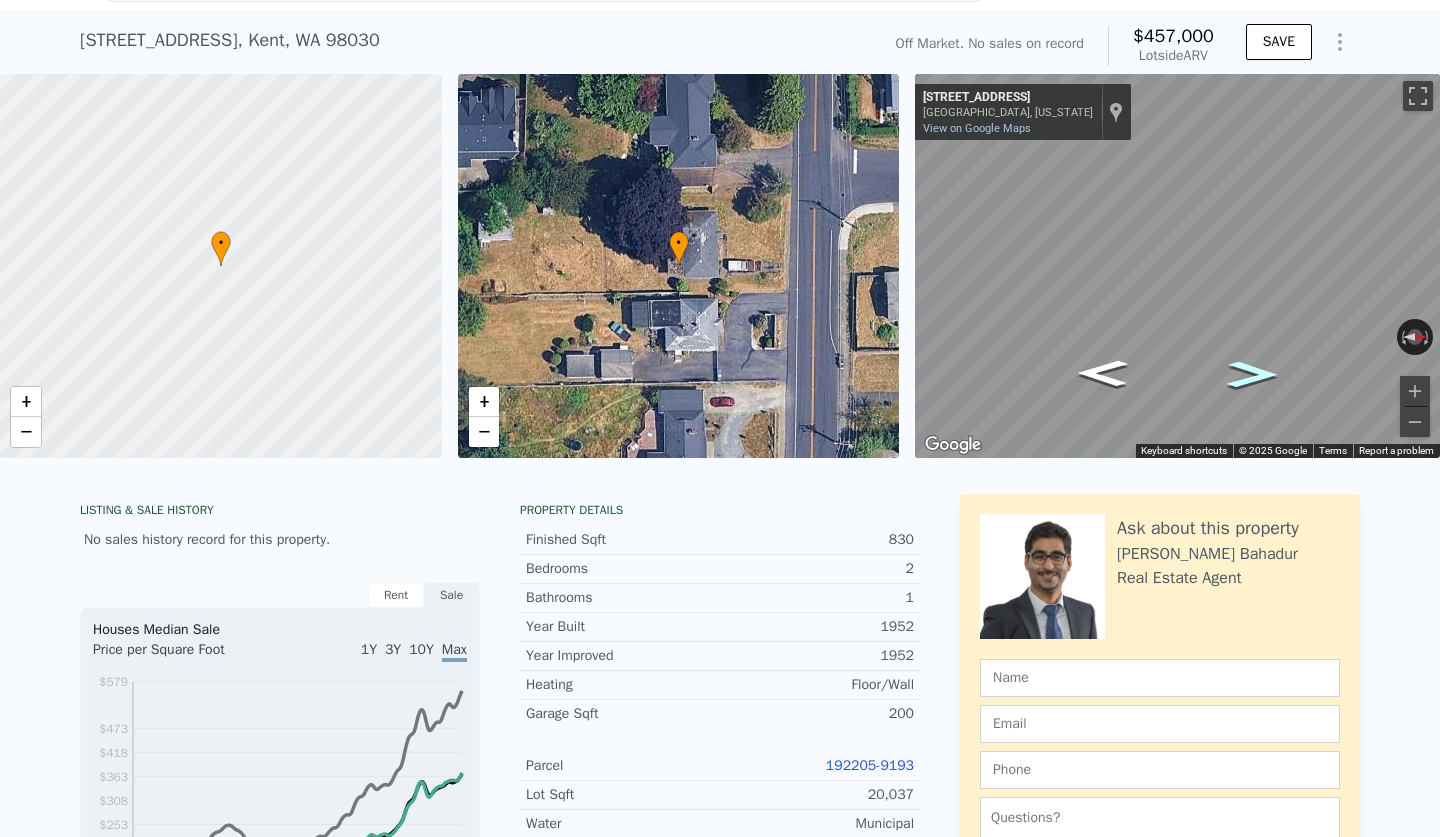 click 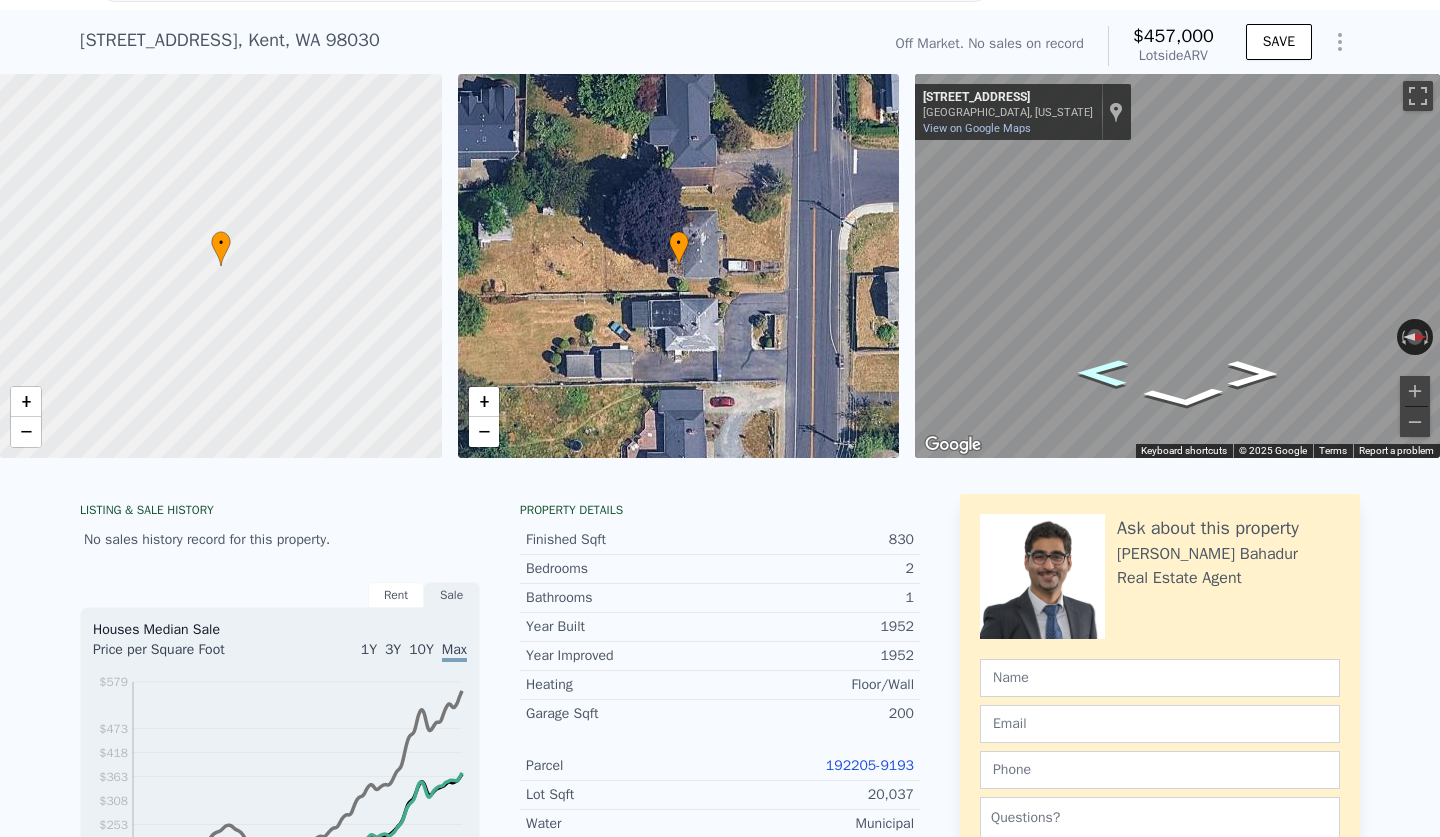 click 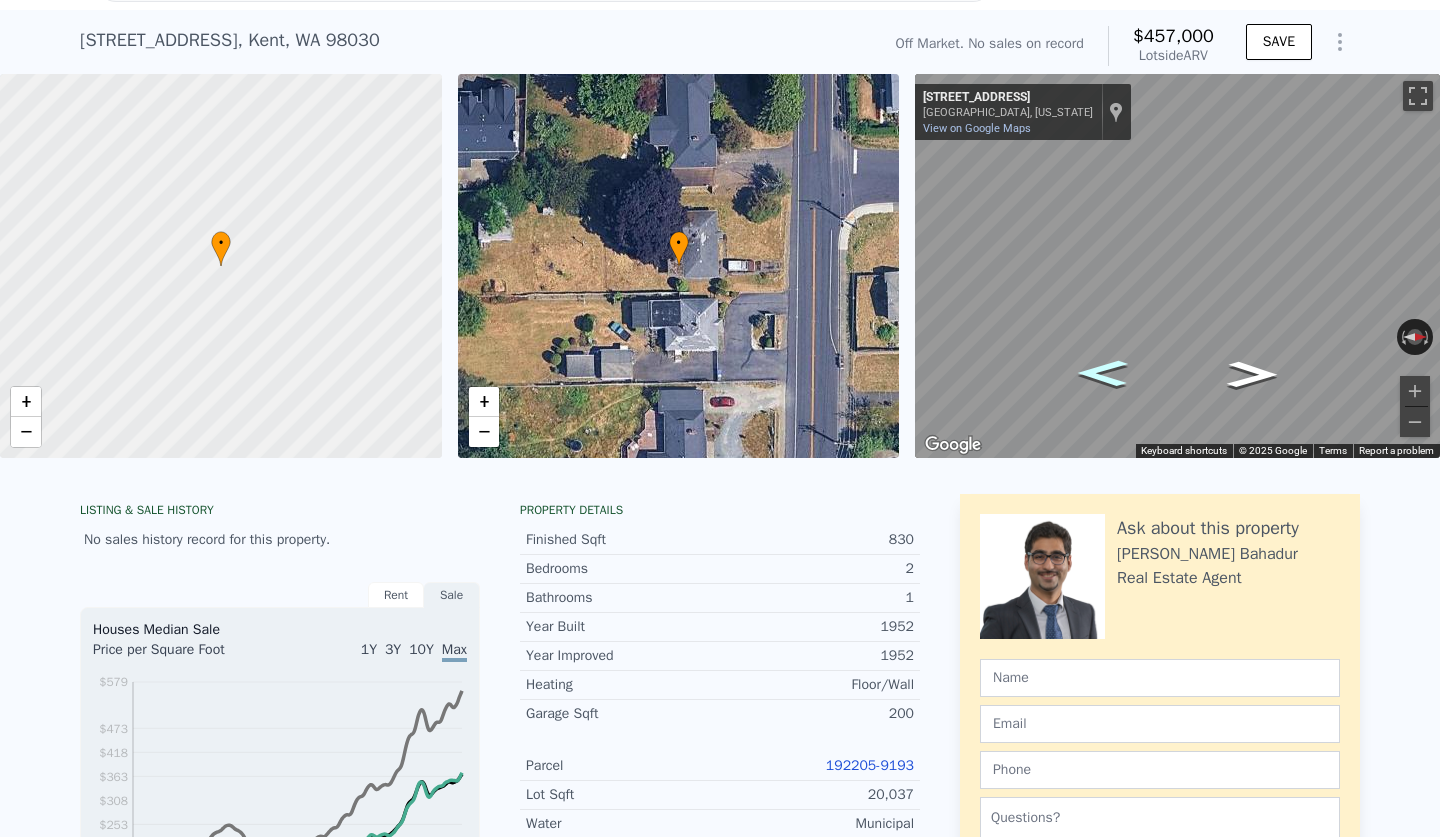 click 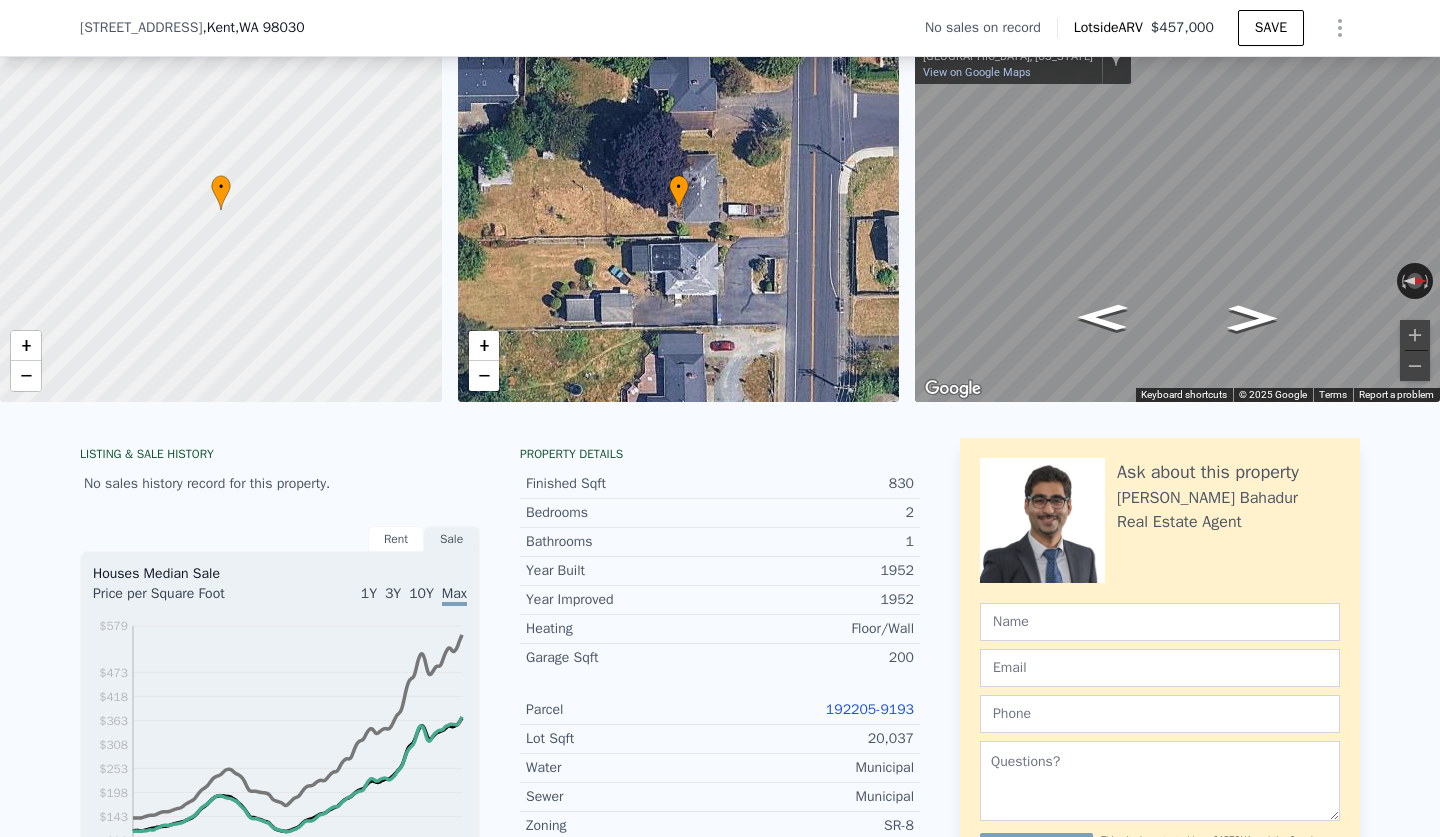 scroll, scrollTop: 116, scrollLeft: 0, axis: vertical 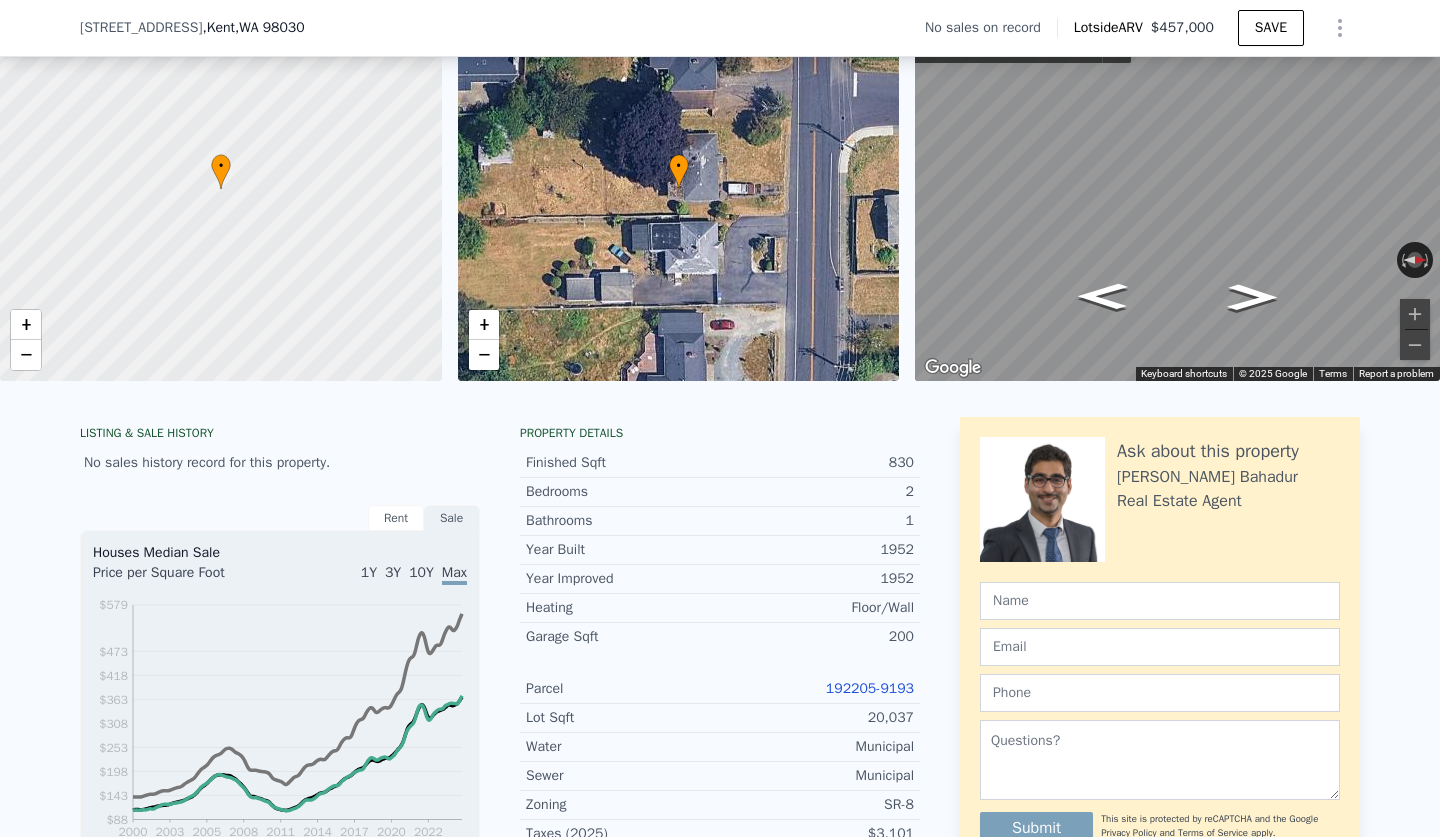 click on "20,037" at bounding box center [817, 718] 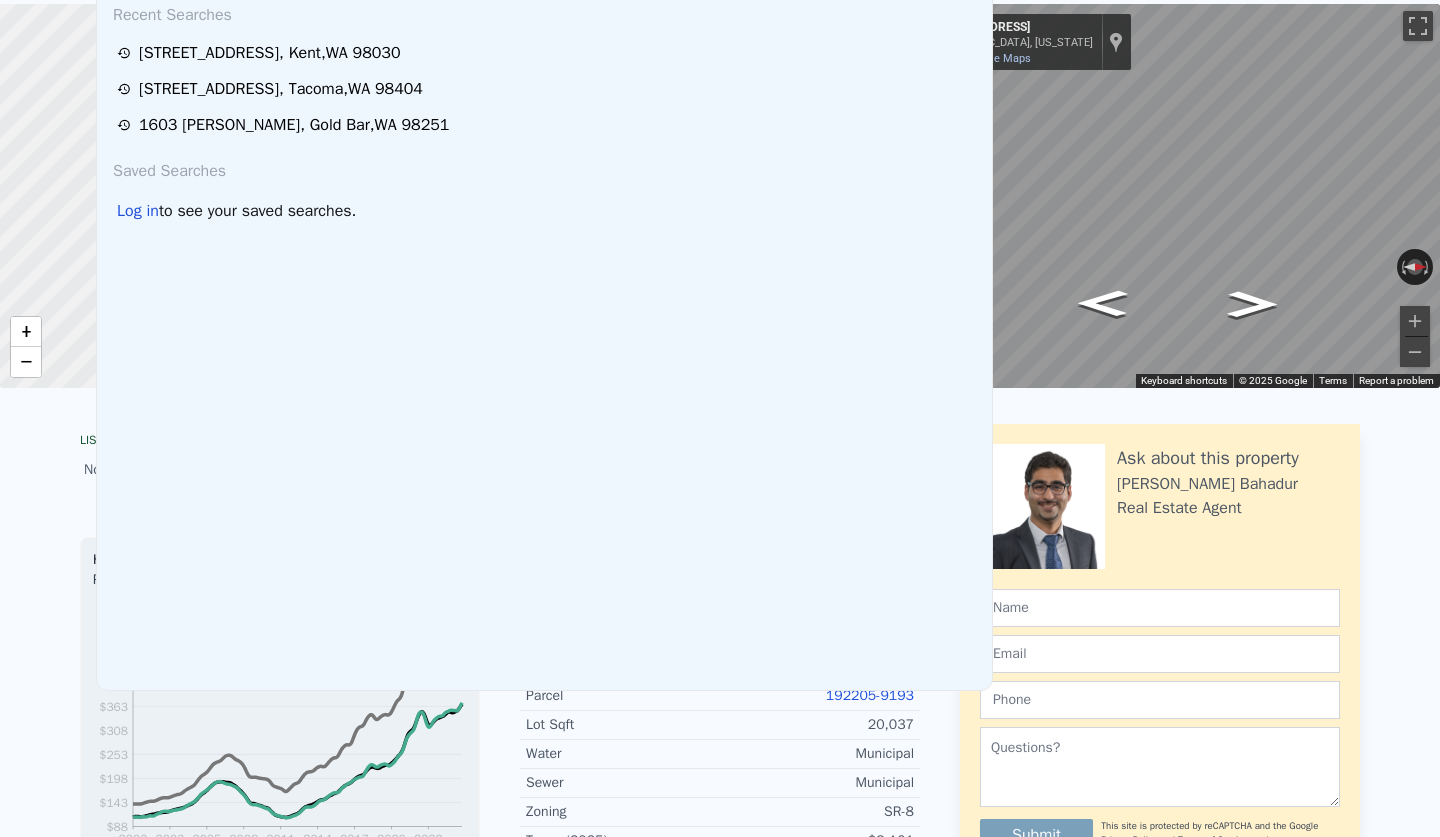 click on "Search an address or region" at bounding box center [544, -85] 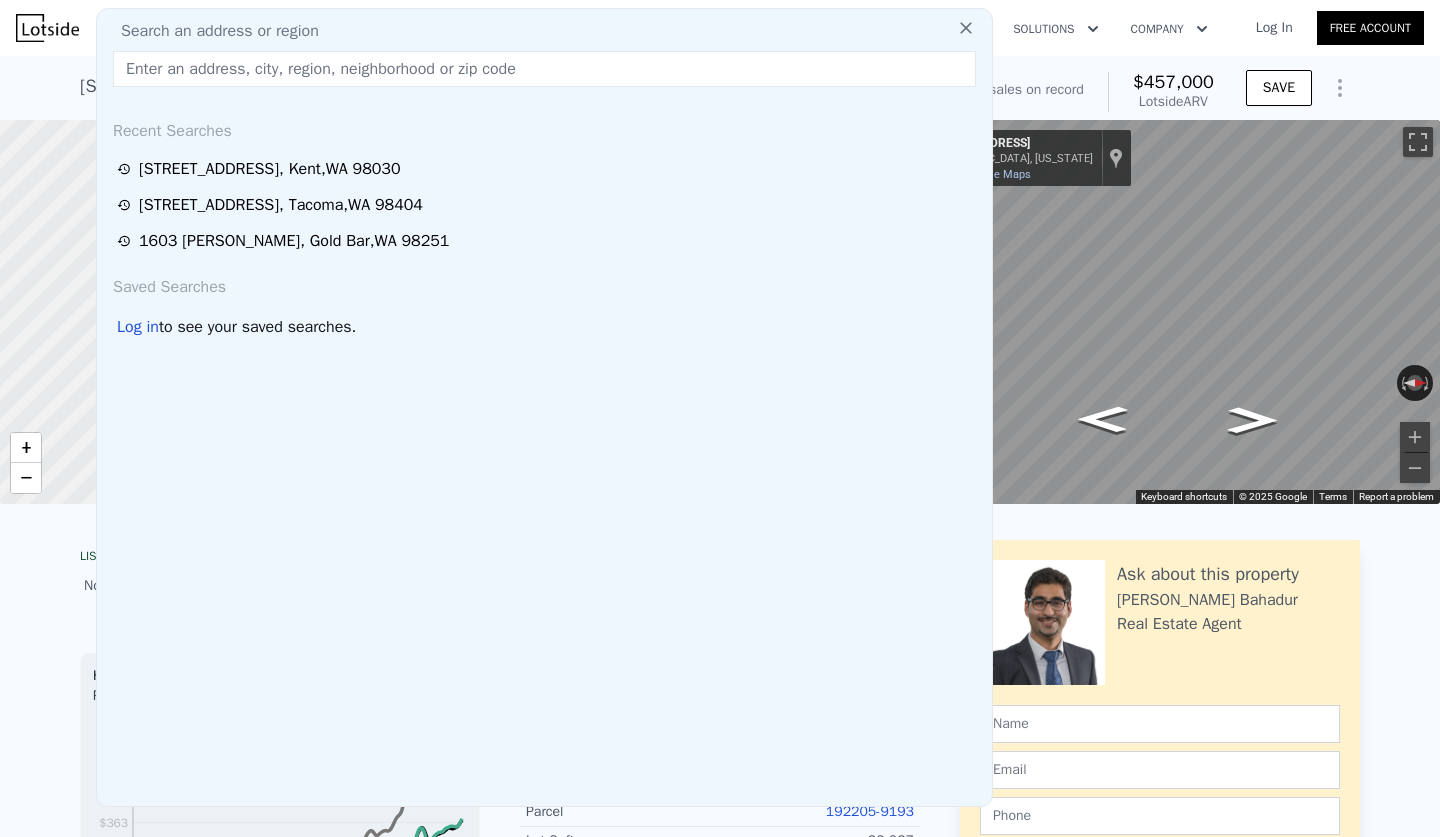 click at bounding box center (544, 69) 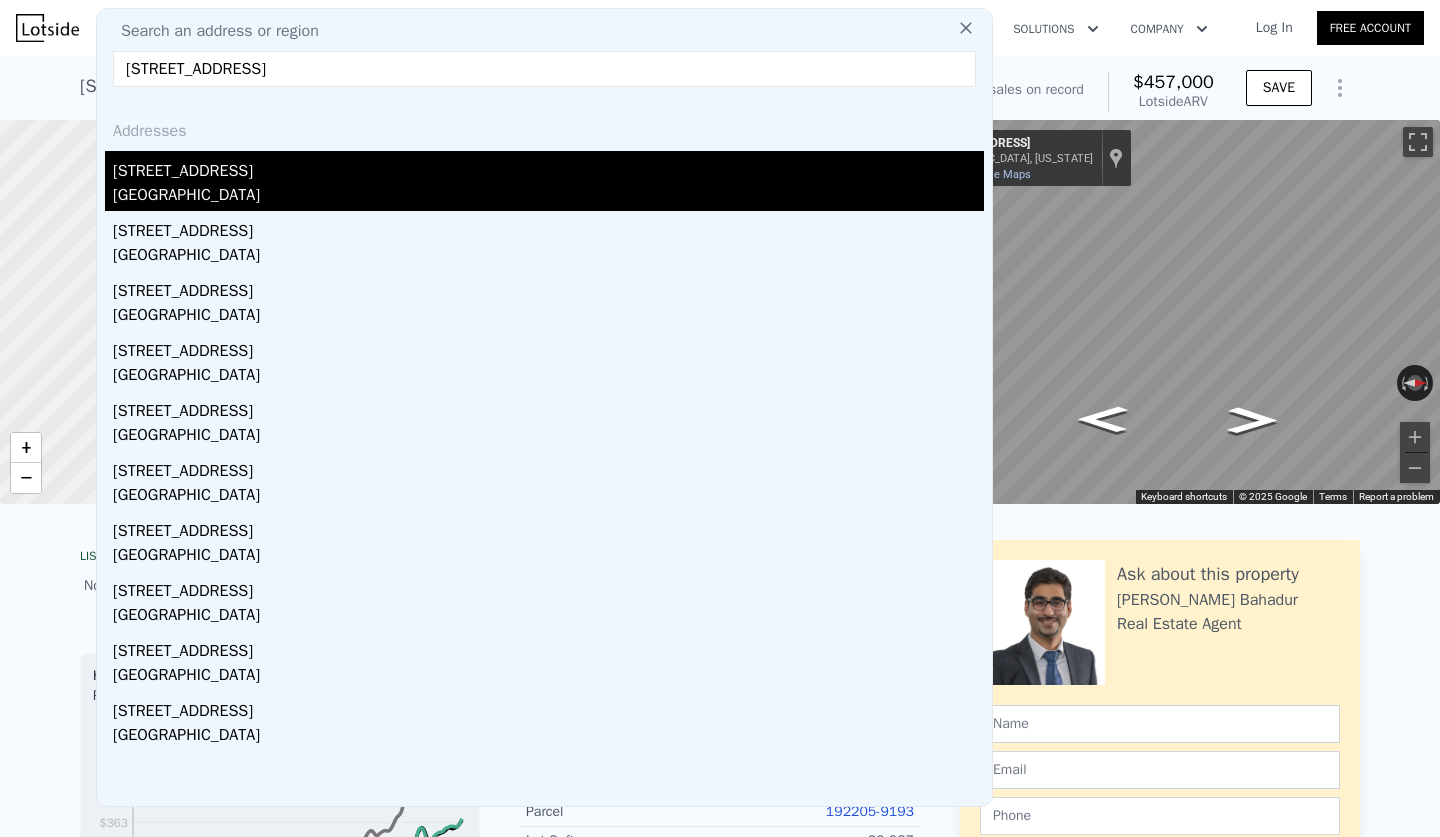 click on "[STREET_ADDRESS]" at bounding box center (548, 167) 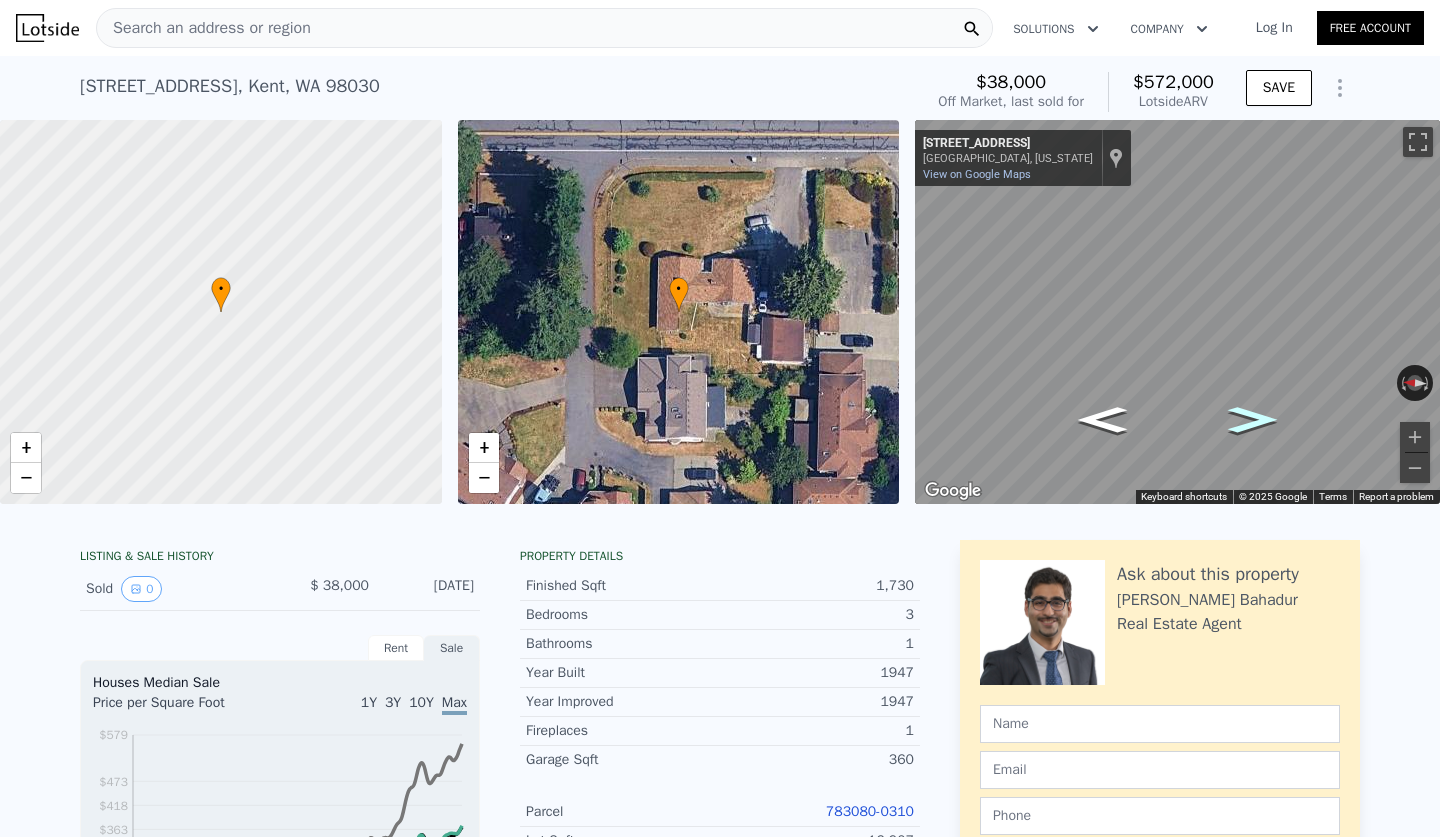 click 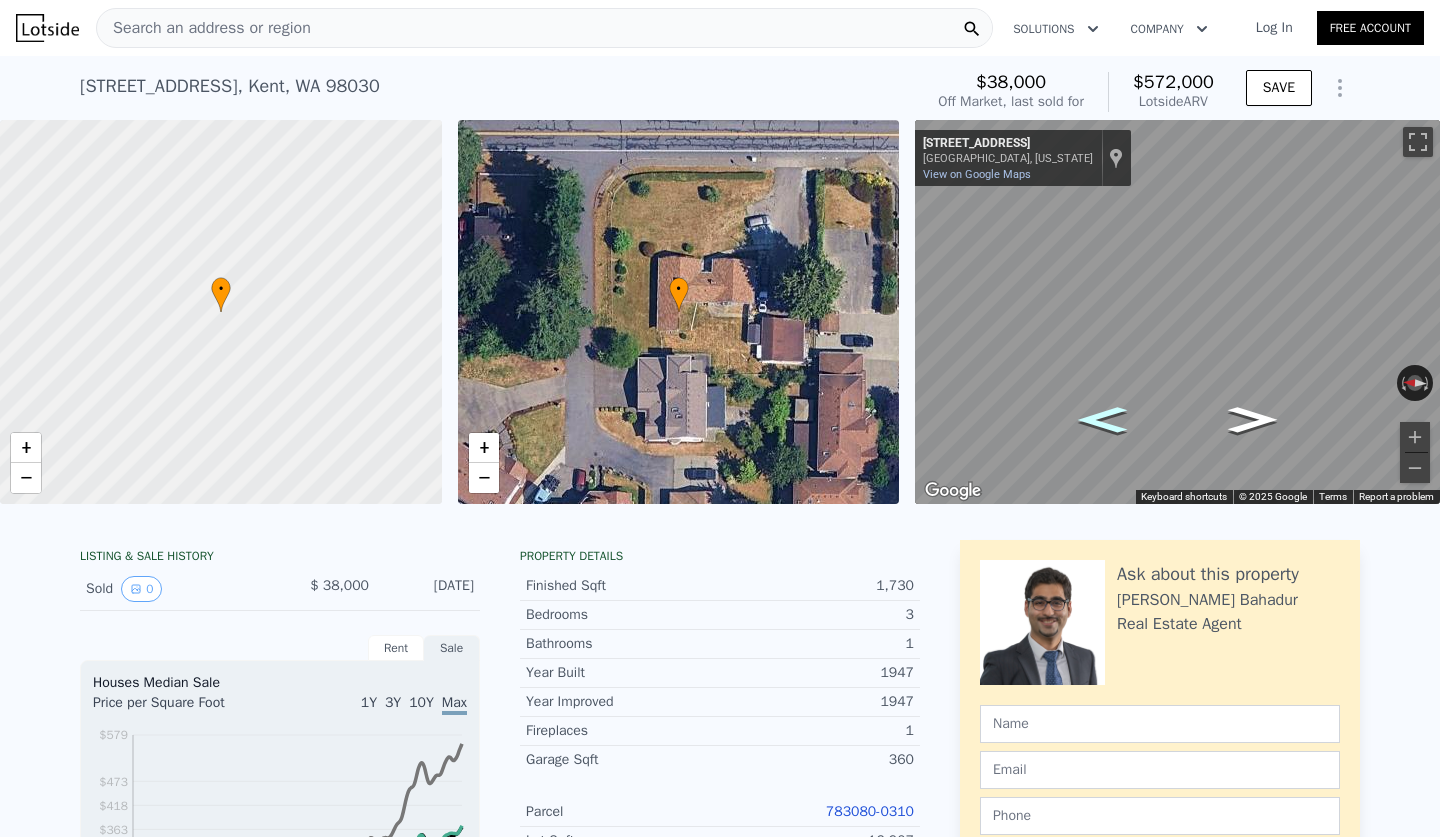 click 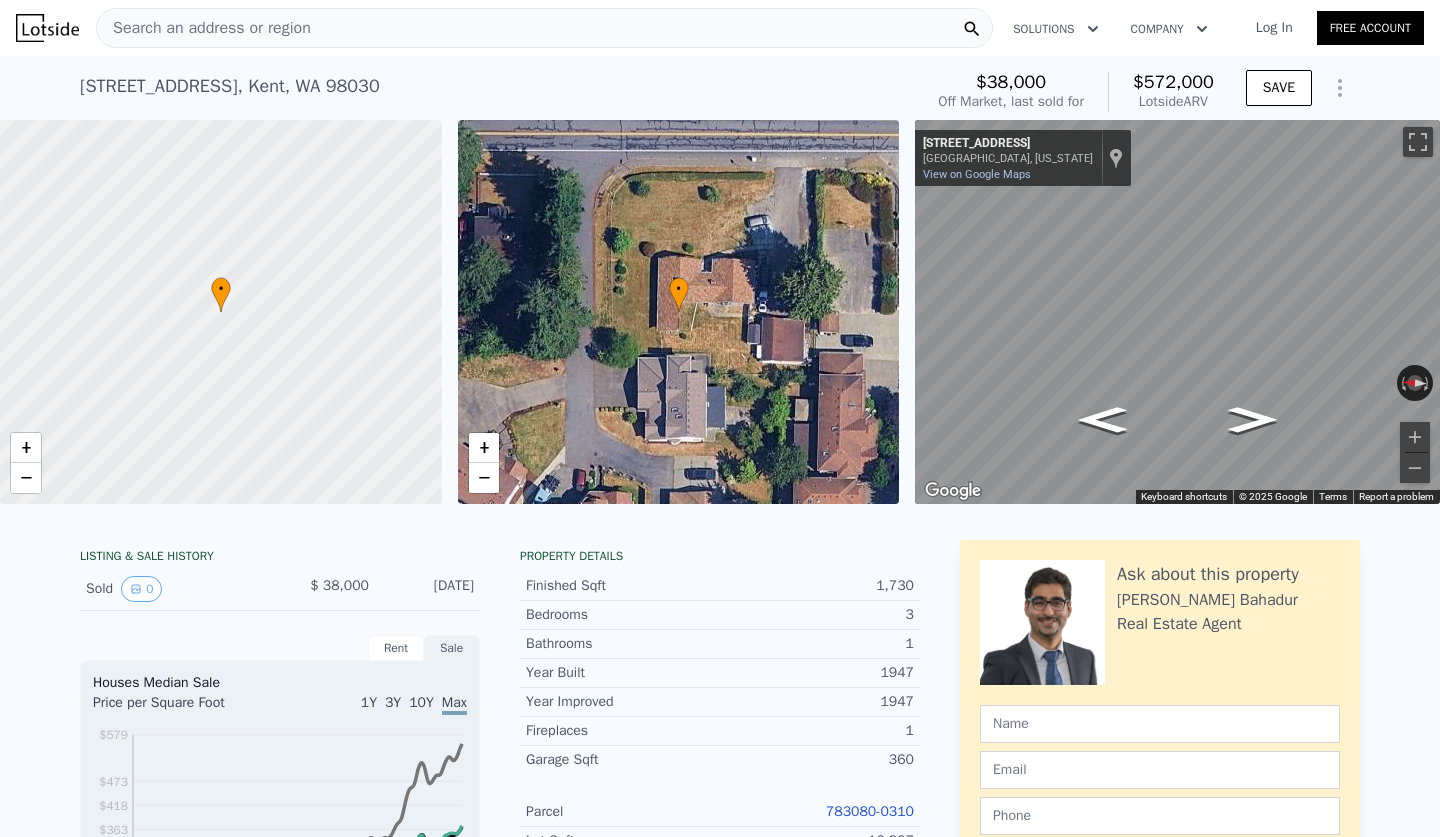 click on "[STREET_ADDRESS] Sold [DATE] for  $38k (~ARV  $572k )" at bounding box center (497, 92) 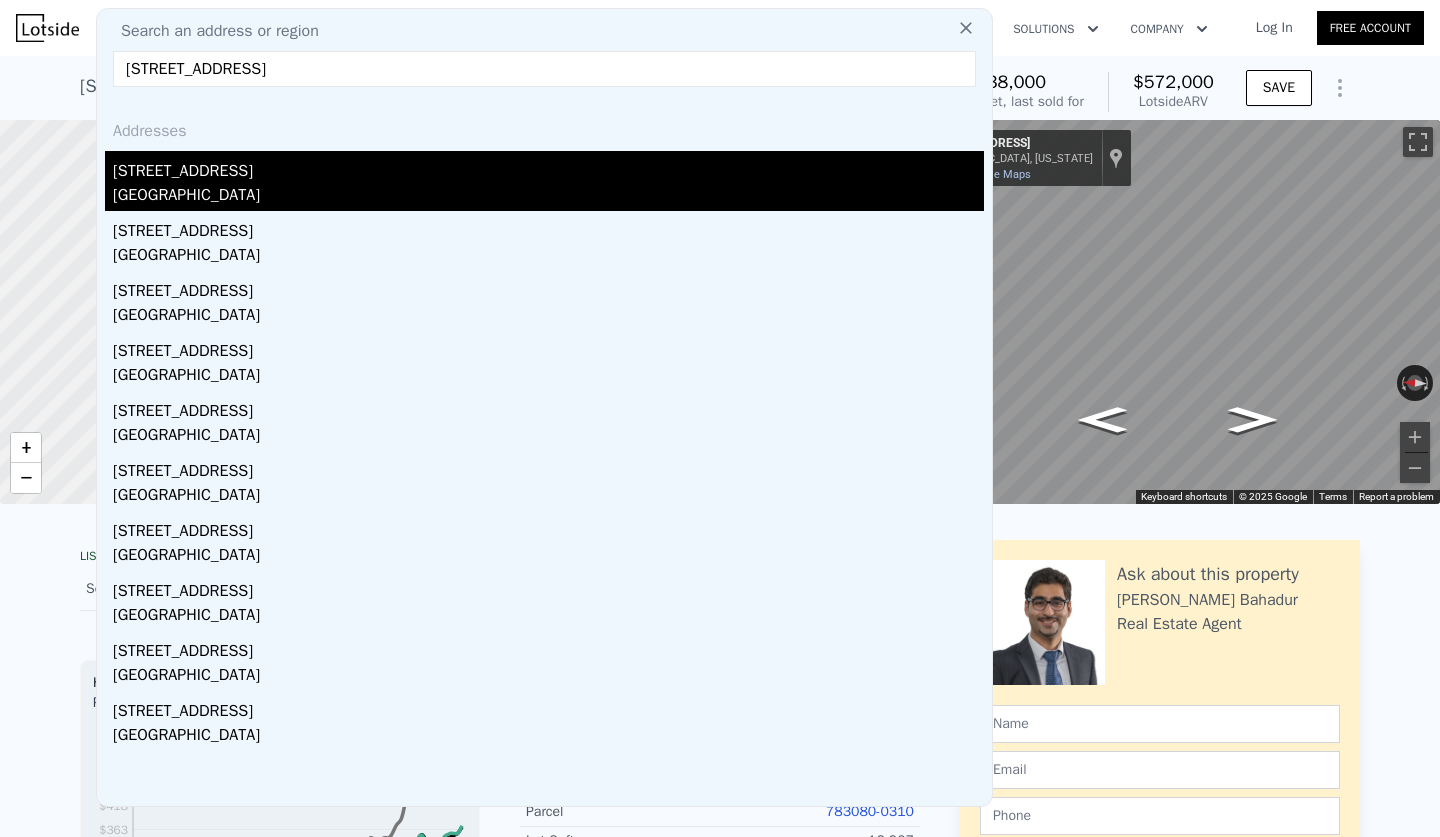 type on "[STREET_ADDRESS]" 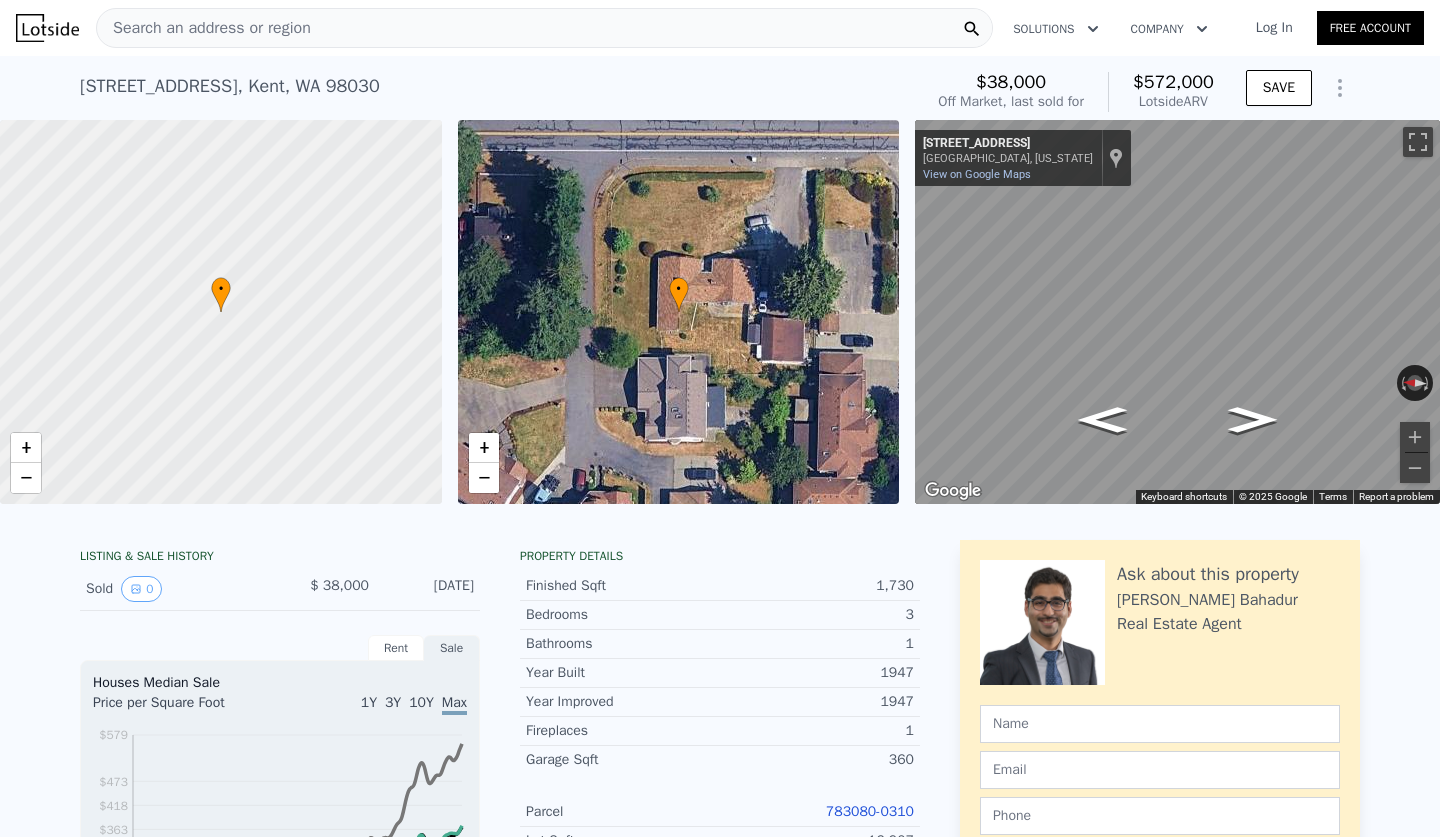 click on "[STREET_ADDRESS] Sold [DATE] for  $38k (~ARV  $572k )" at bounding box center [497, 92] 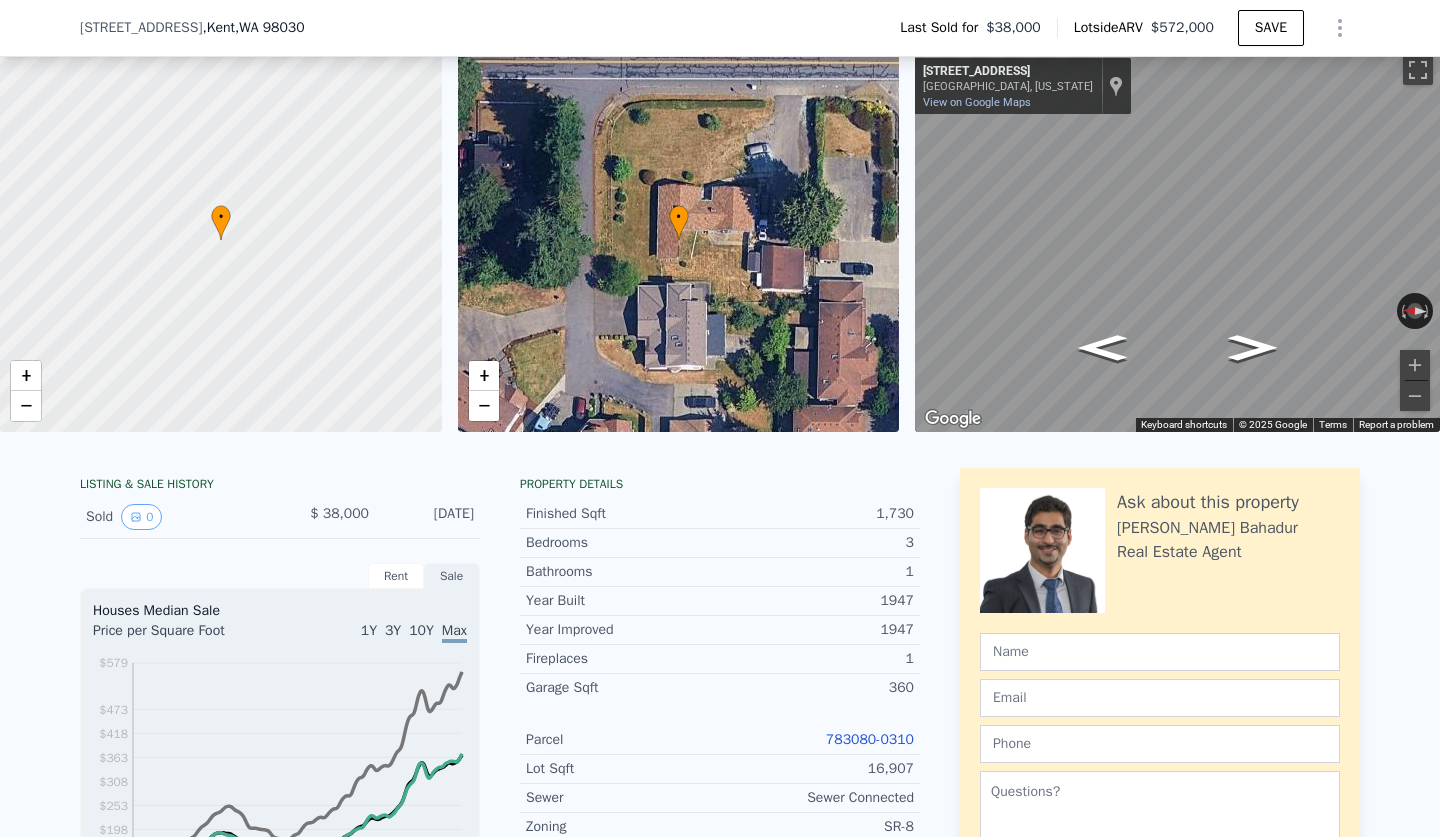 scroll, scrollTop: 117, scrollLeft: 0, axis: vertical 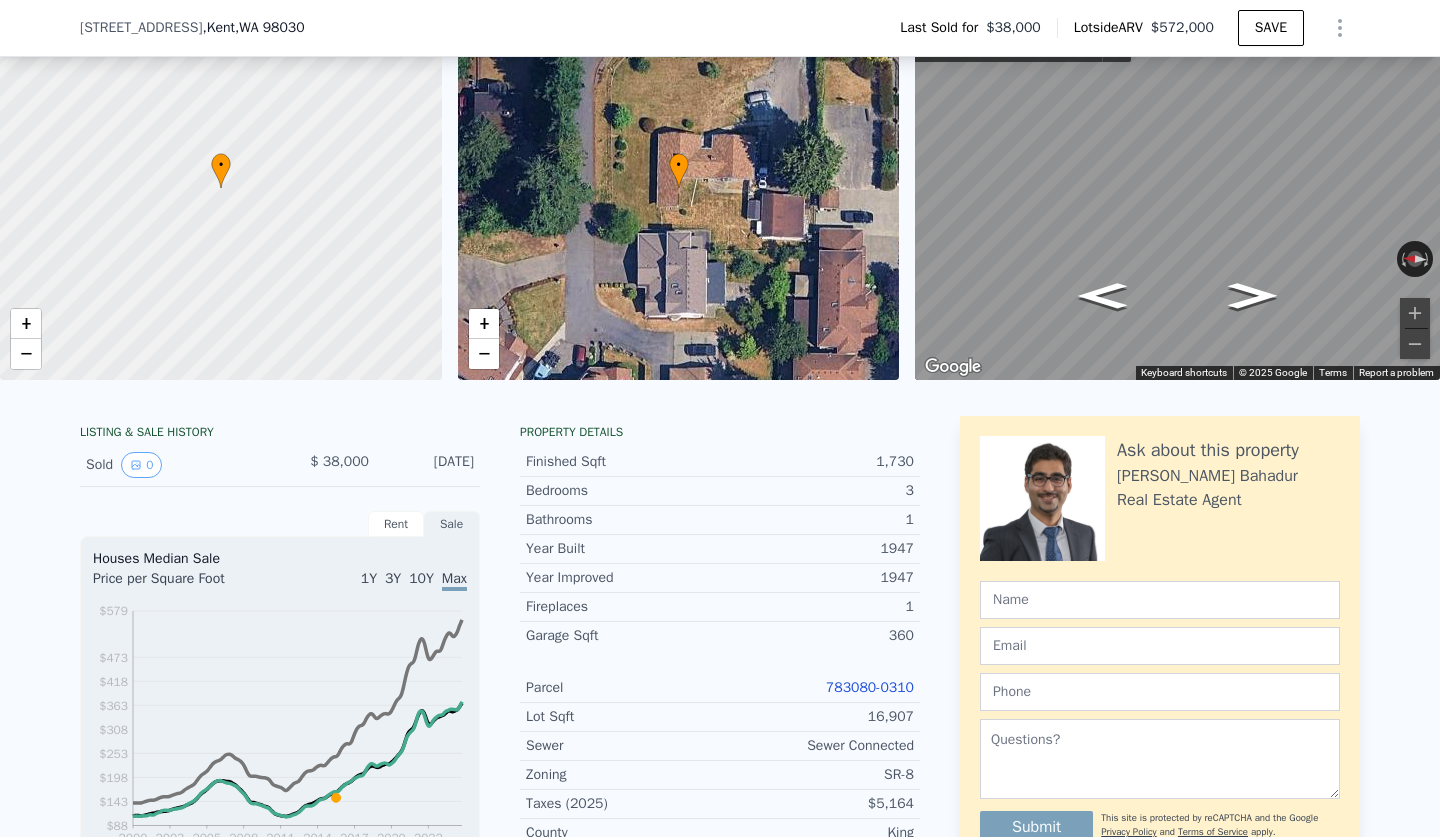 click on "783080-0310" at bounding box center (870, 687) 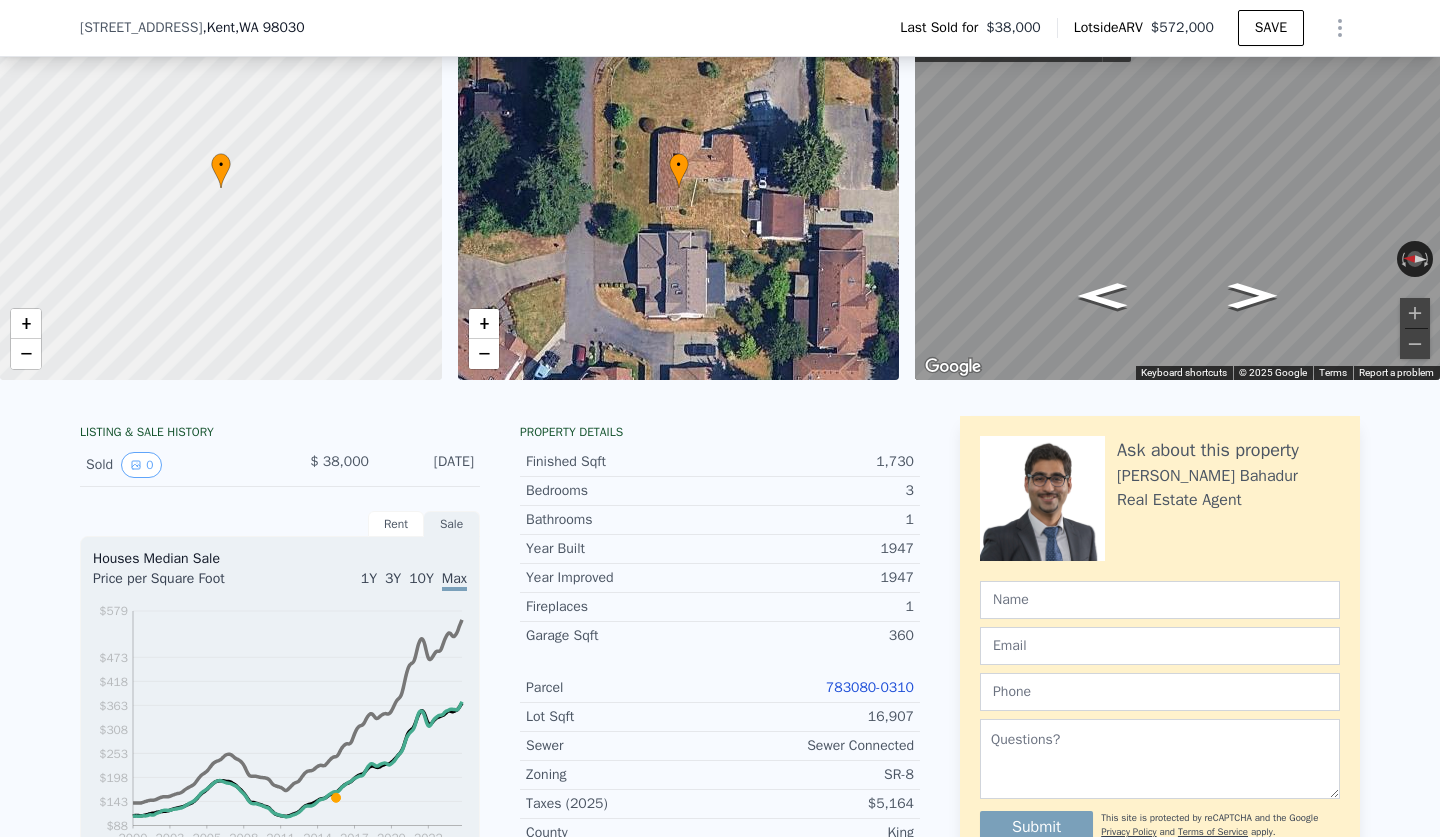 scroll, scrollTop: 0, scrollLeft: 0, axis: both 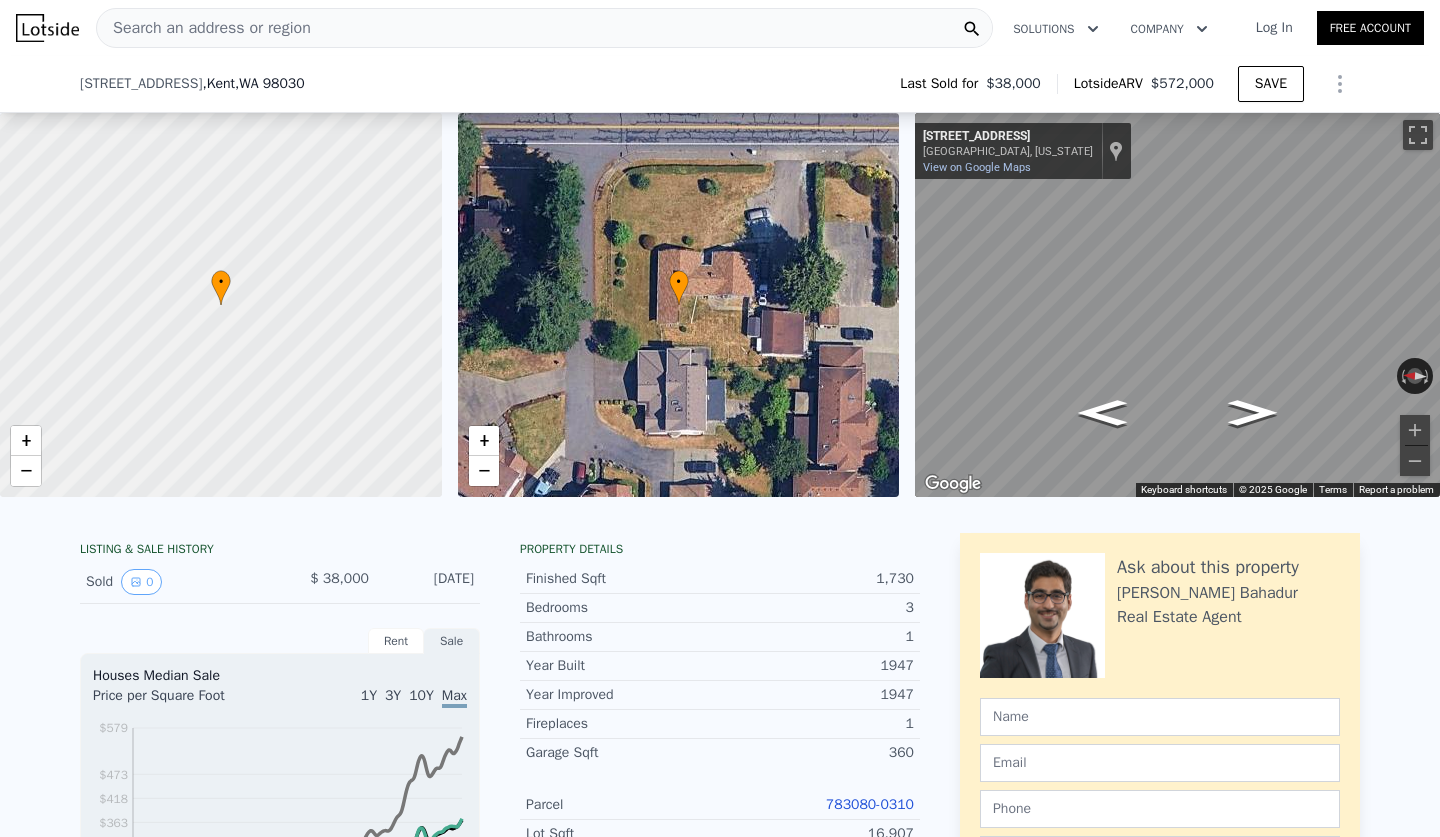 click on "Search an address or region" at bounding box center (544, 28) 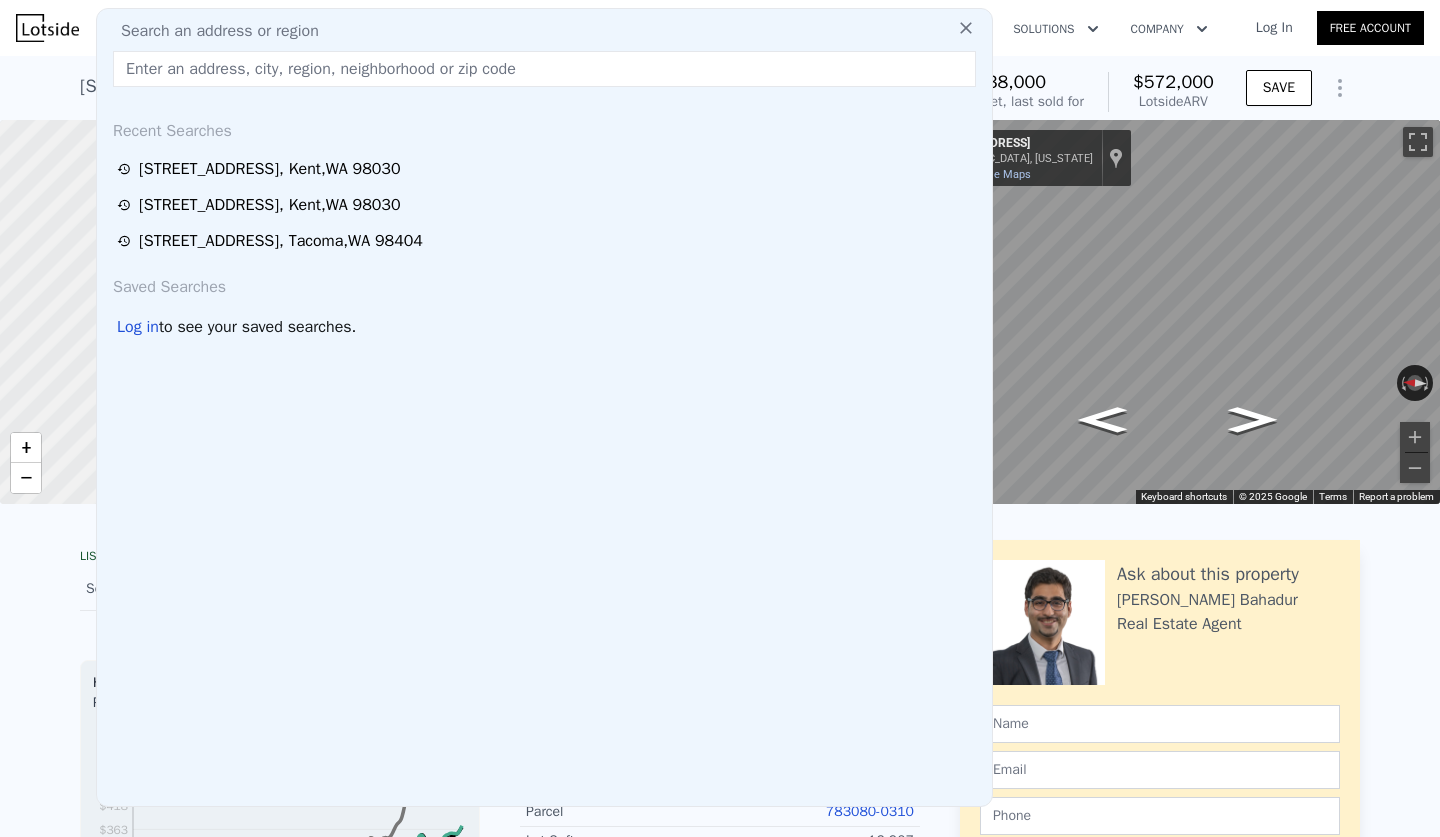 click on "Search an address or region" at bounding box center [544, 31] 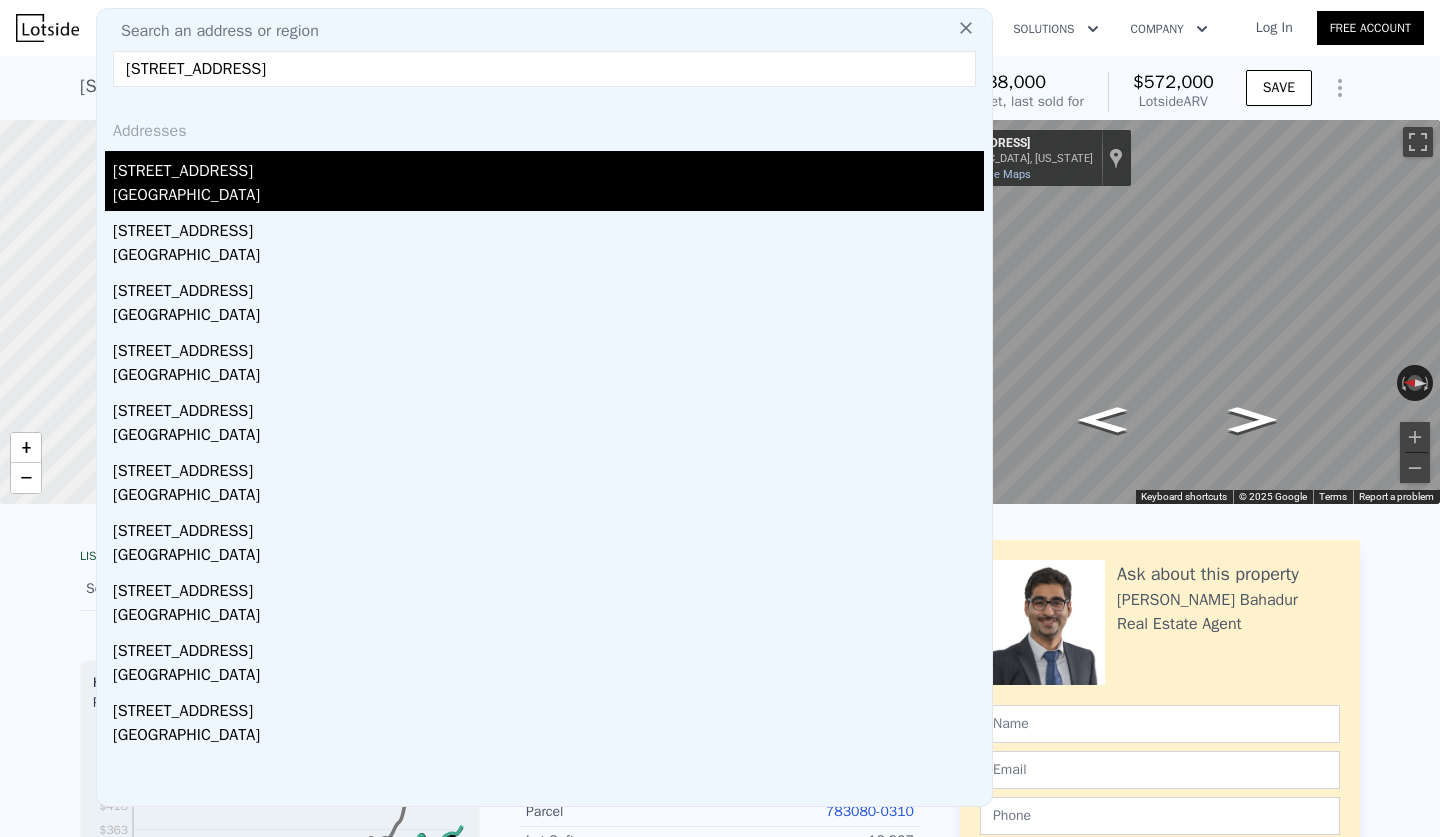 click on "[GEOGRAPHIC_DATA]" at bounding box center [548, 197] 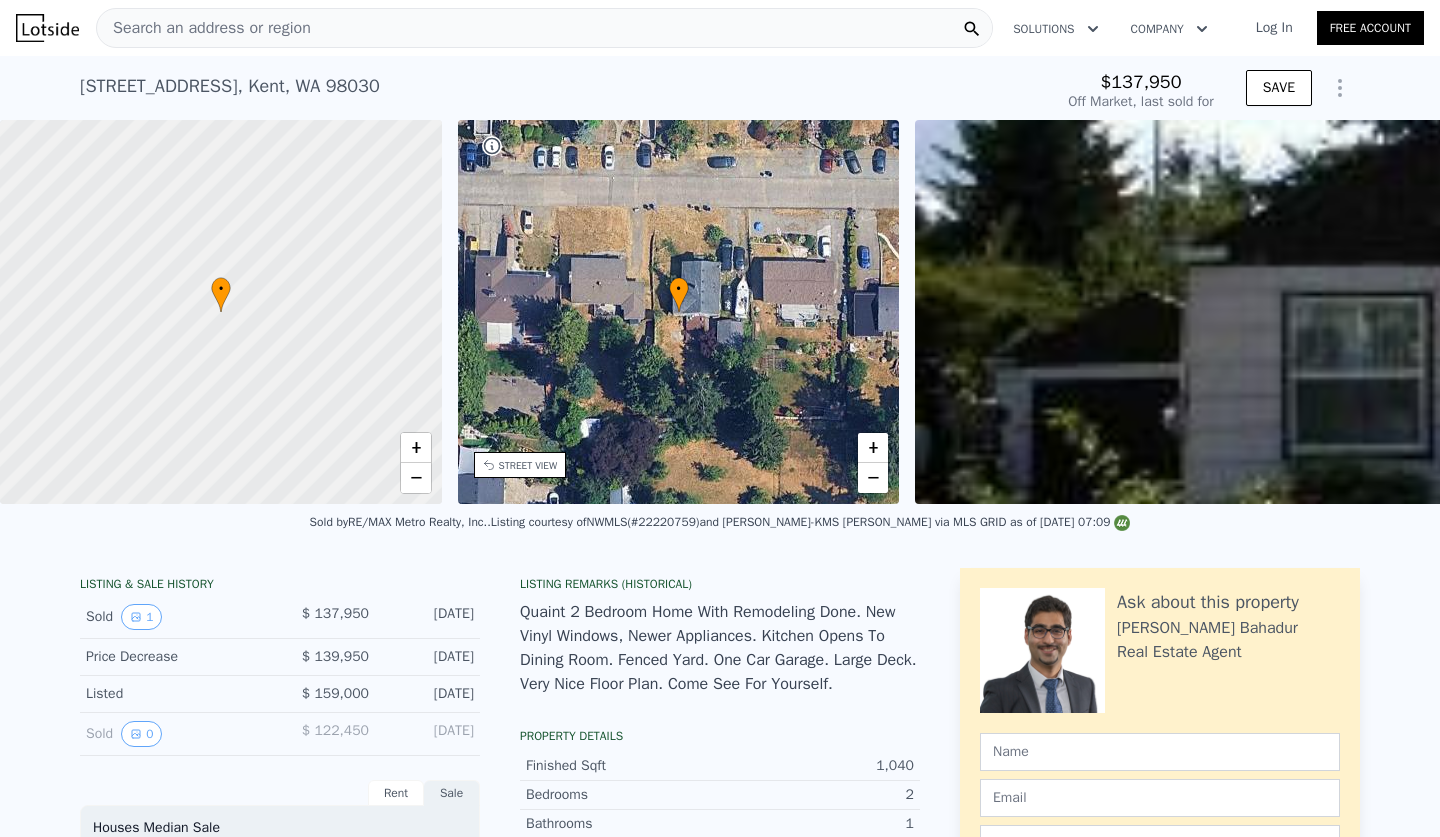 scroll, scrollTop: 291, scrollLeft: 0, axis: vertical 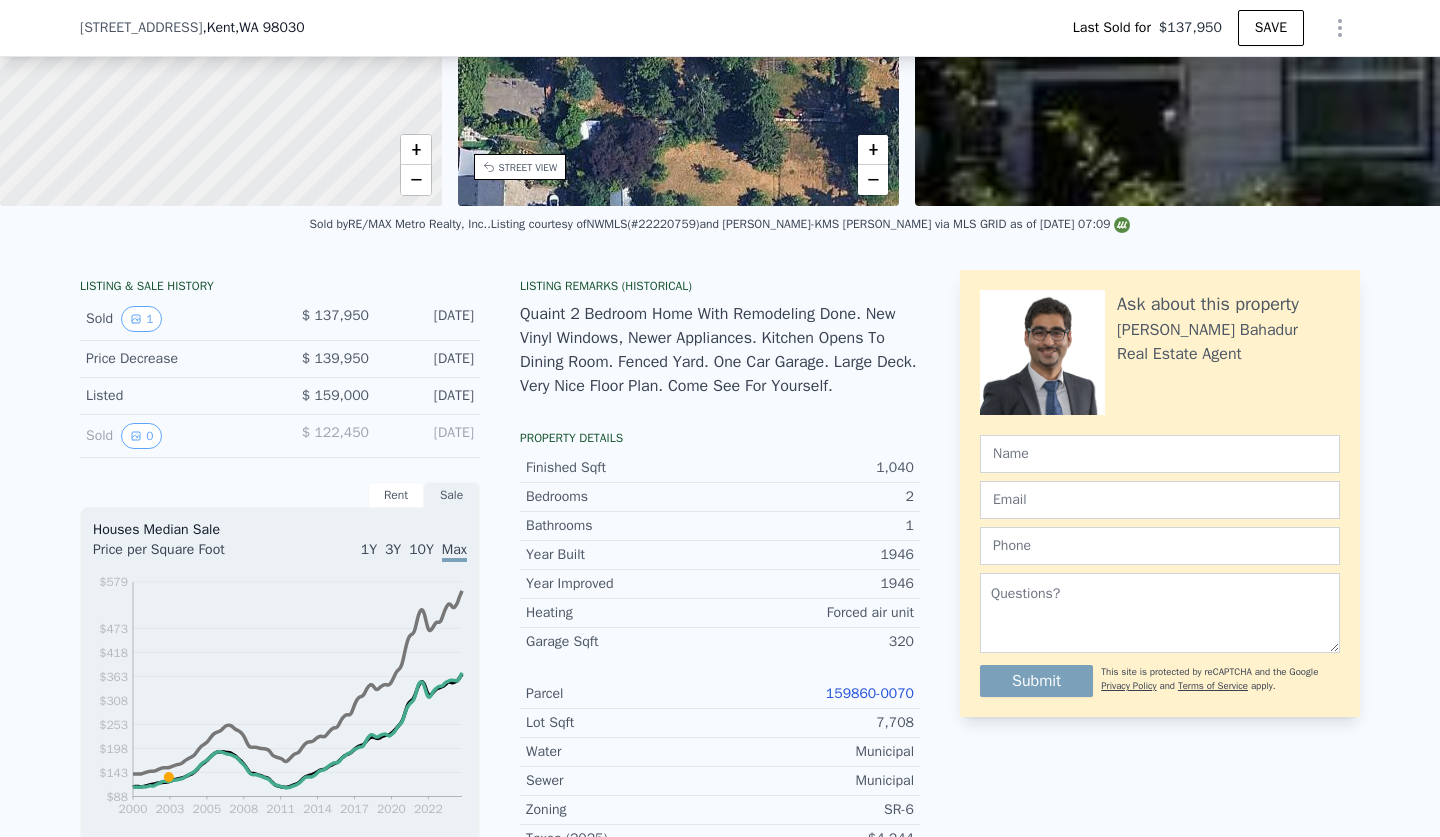 click on "159860-0070" at bounding box center (817, 694) 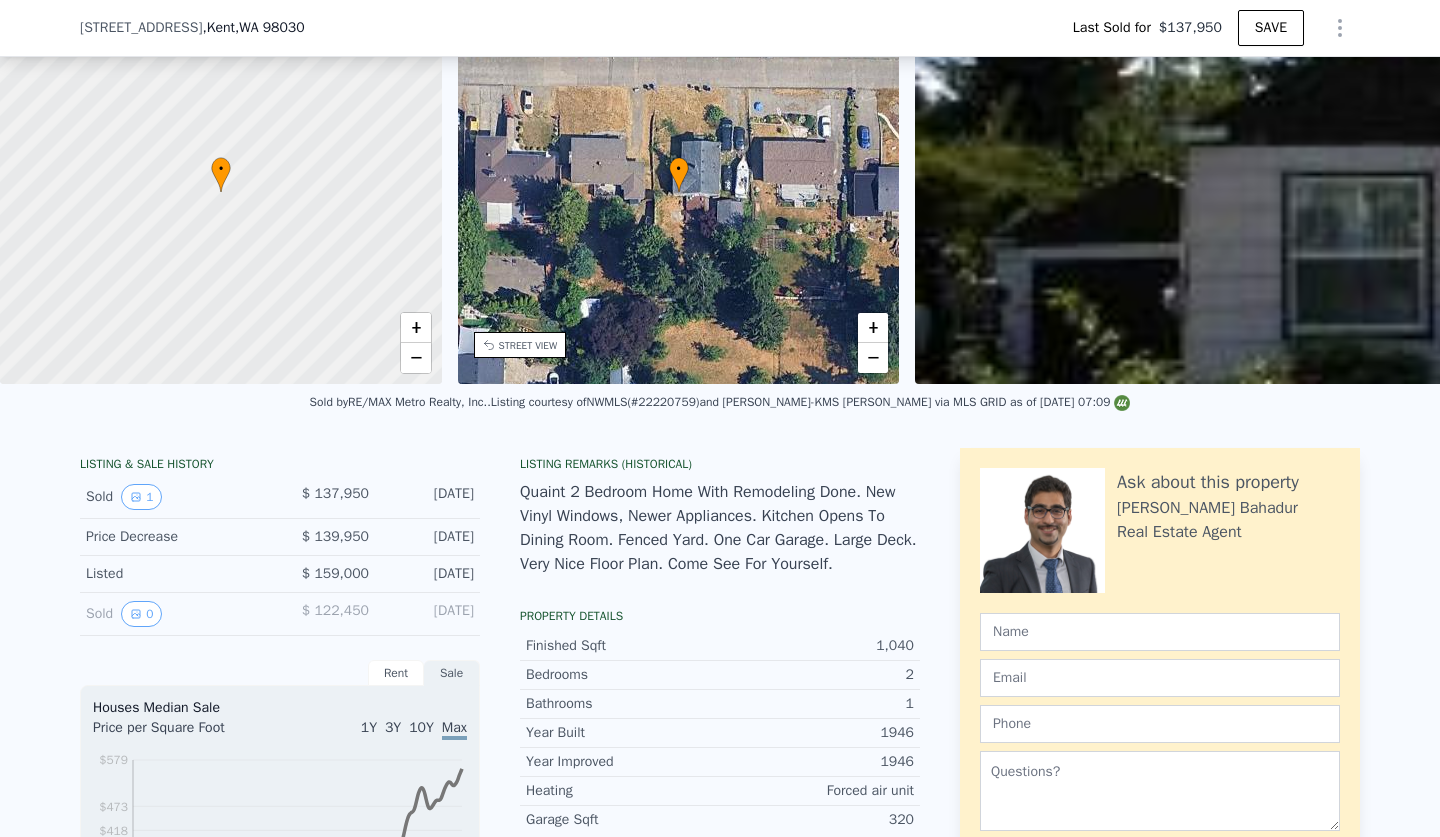 click on ",  WA   98030" at bounding box center [270, 27] 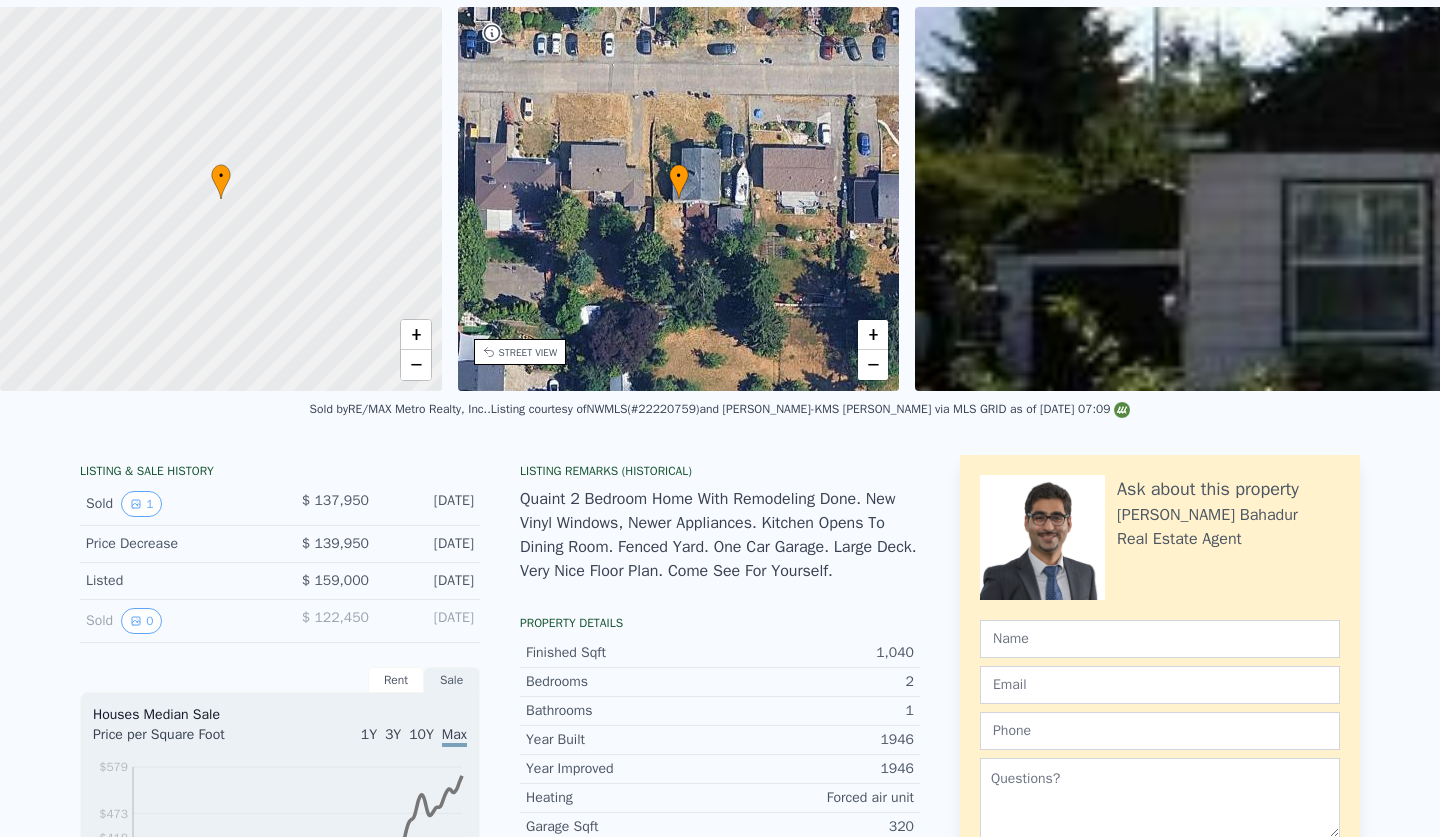 type on "$ 499,000" 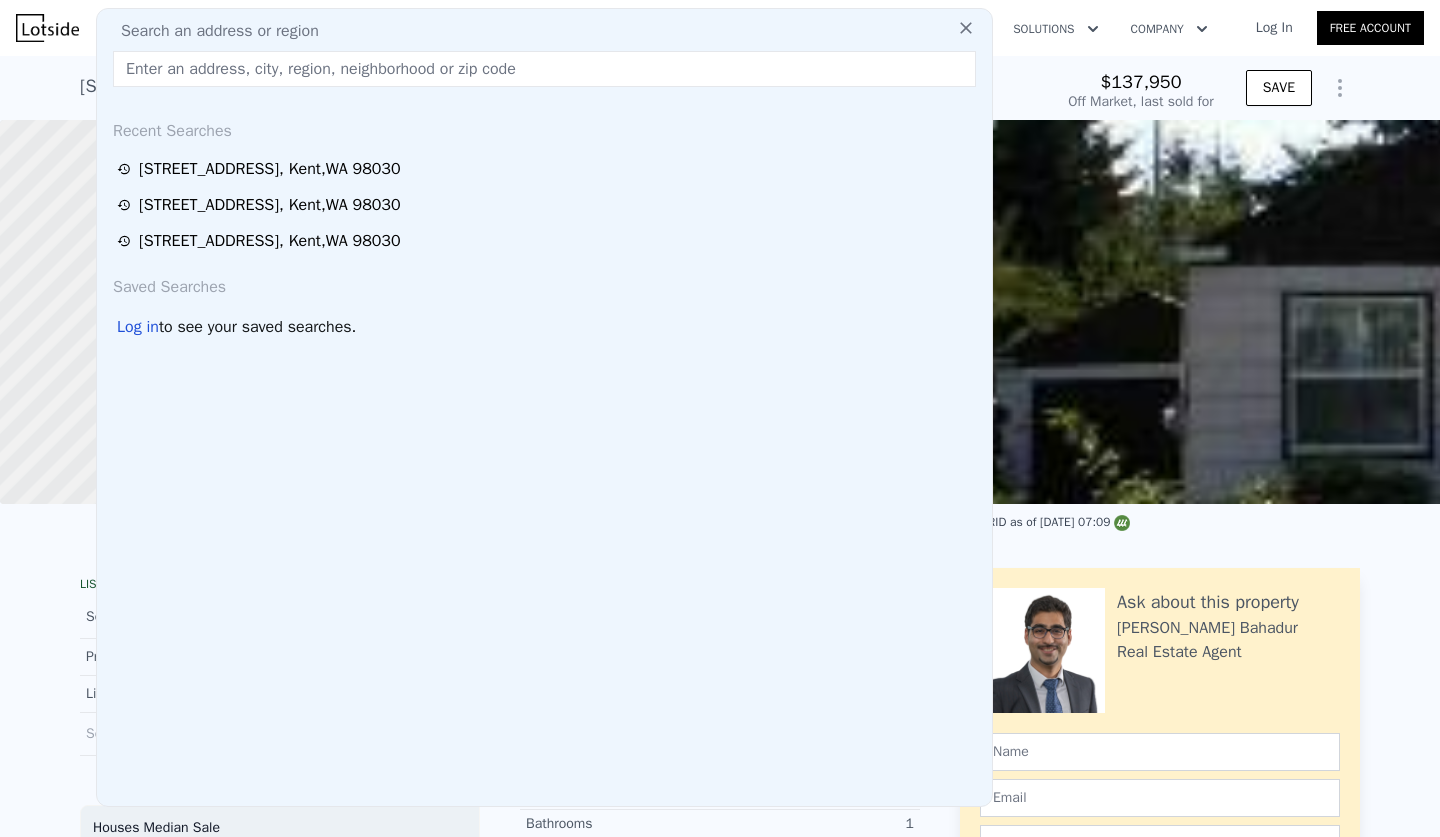 click on "Search an address or region" at bounding box center (212, 31) 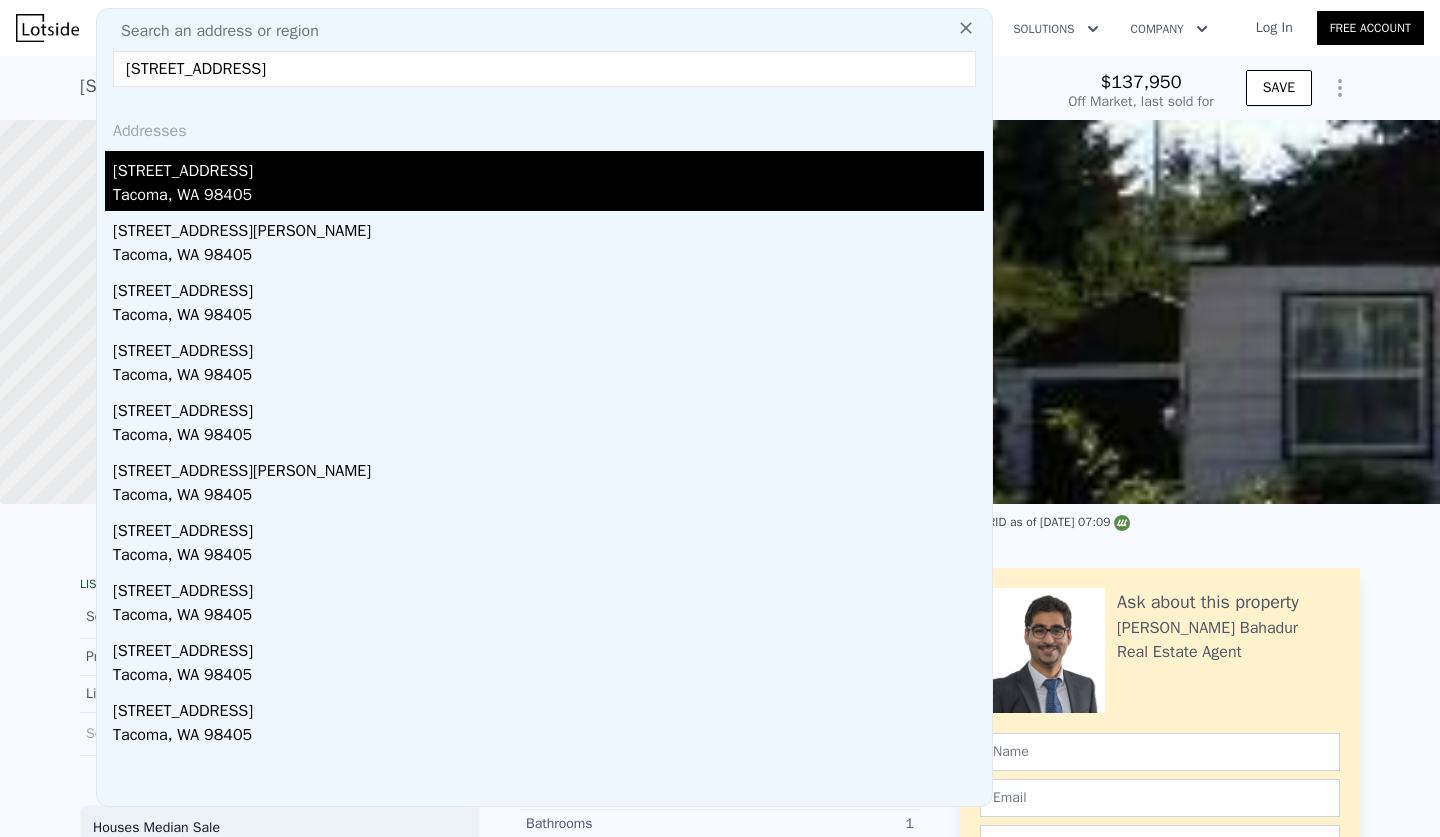click on "Tacoma, WA 98405" at bounding box center (548, 197) 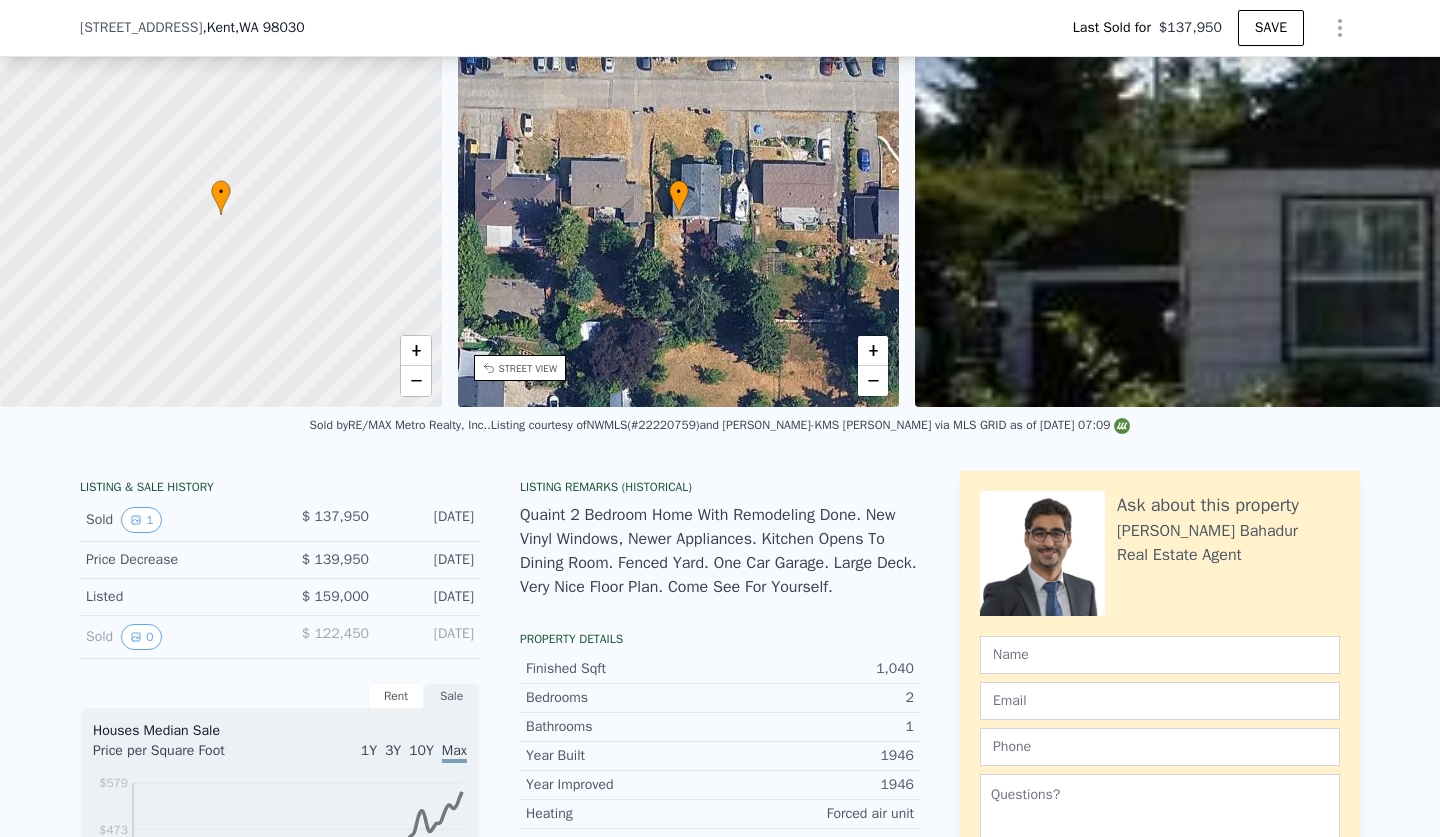 scroll, scrollTop: 490, scrollLeft: 0, axis: vertical 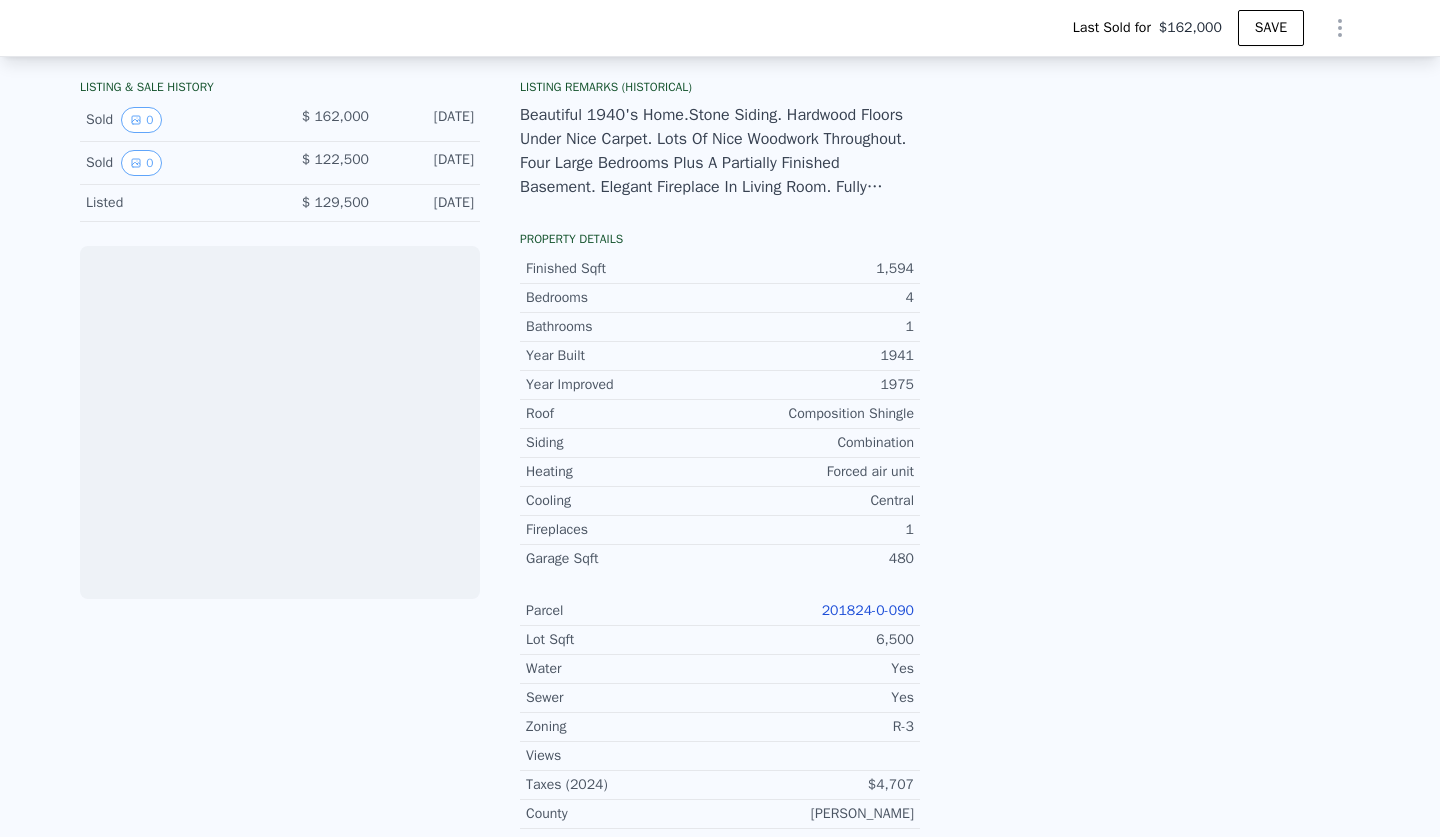 click on "Year Improved 1975 Roof Composition Shingle Siding Combination Heating Forced air unit Cooling Central Fireplaces 1 Garage Sqft 480 Parcel 201824-0-090 Lot Sqft 6,500 Water Yes Sewer Yes Zoning R-3 Views Taxes (2024) $4,707 [GEOGRAPHIC_DATA] [GEOGRAPHIC_DATA]" at bounding box center (720, 613) 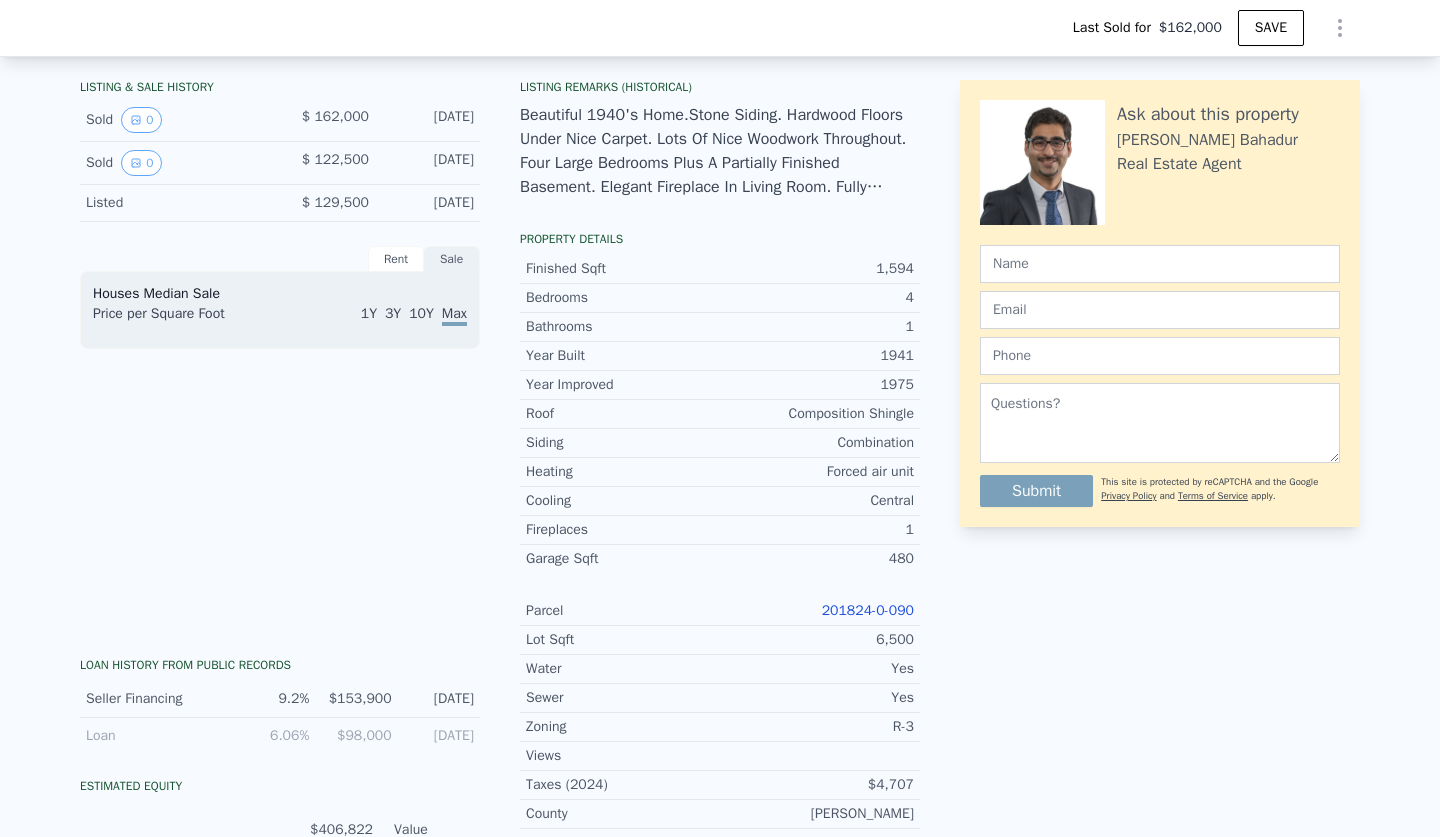 click on "201824-0-090" at bounding box center [868, 610] 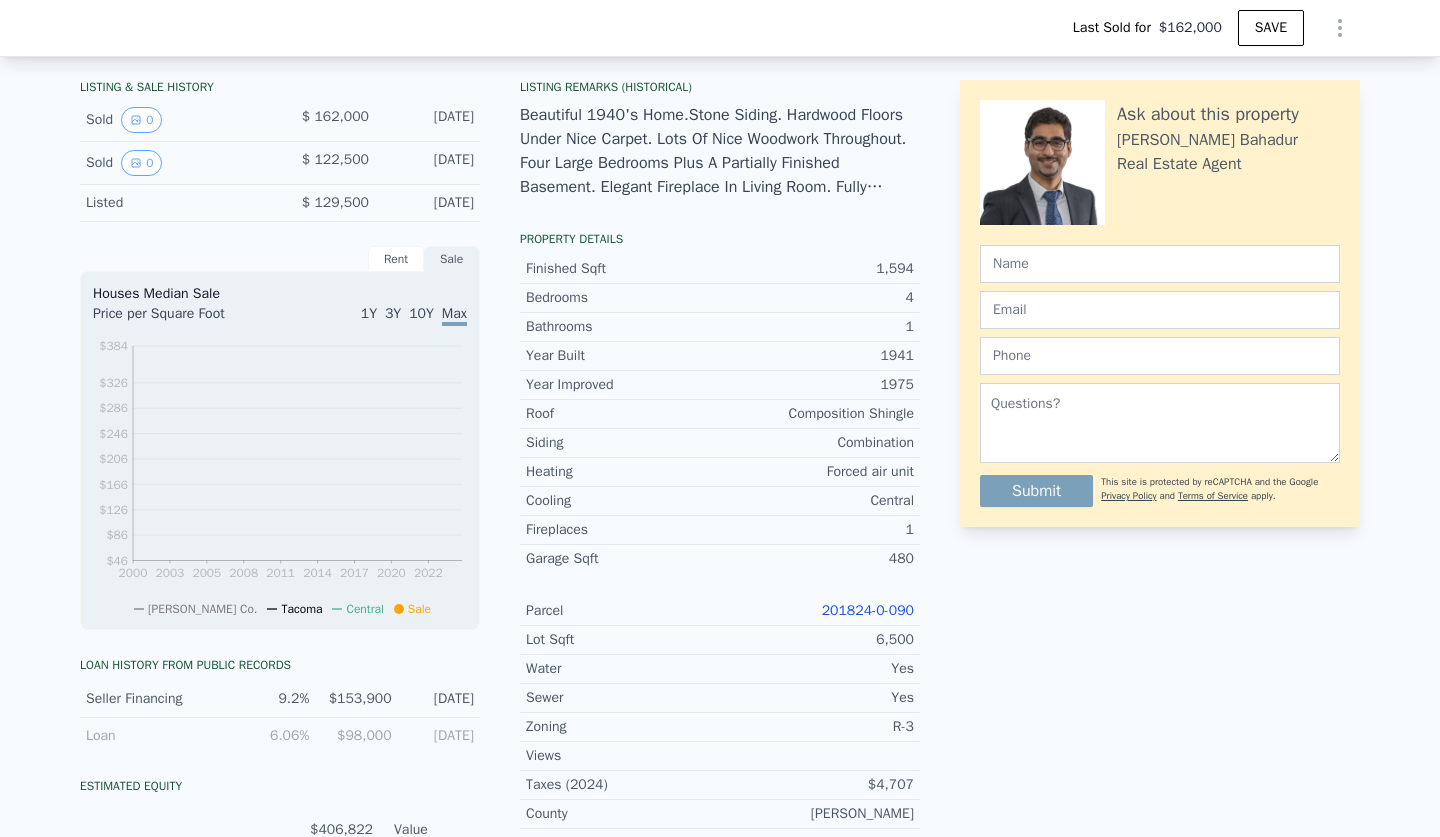 type on "-$ 133,468" 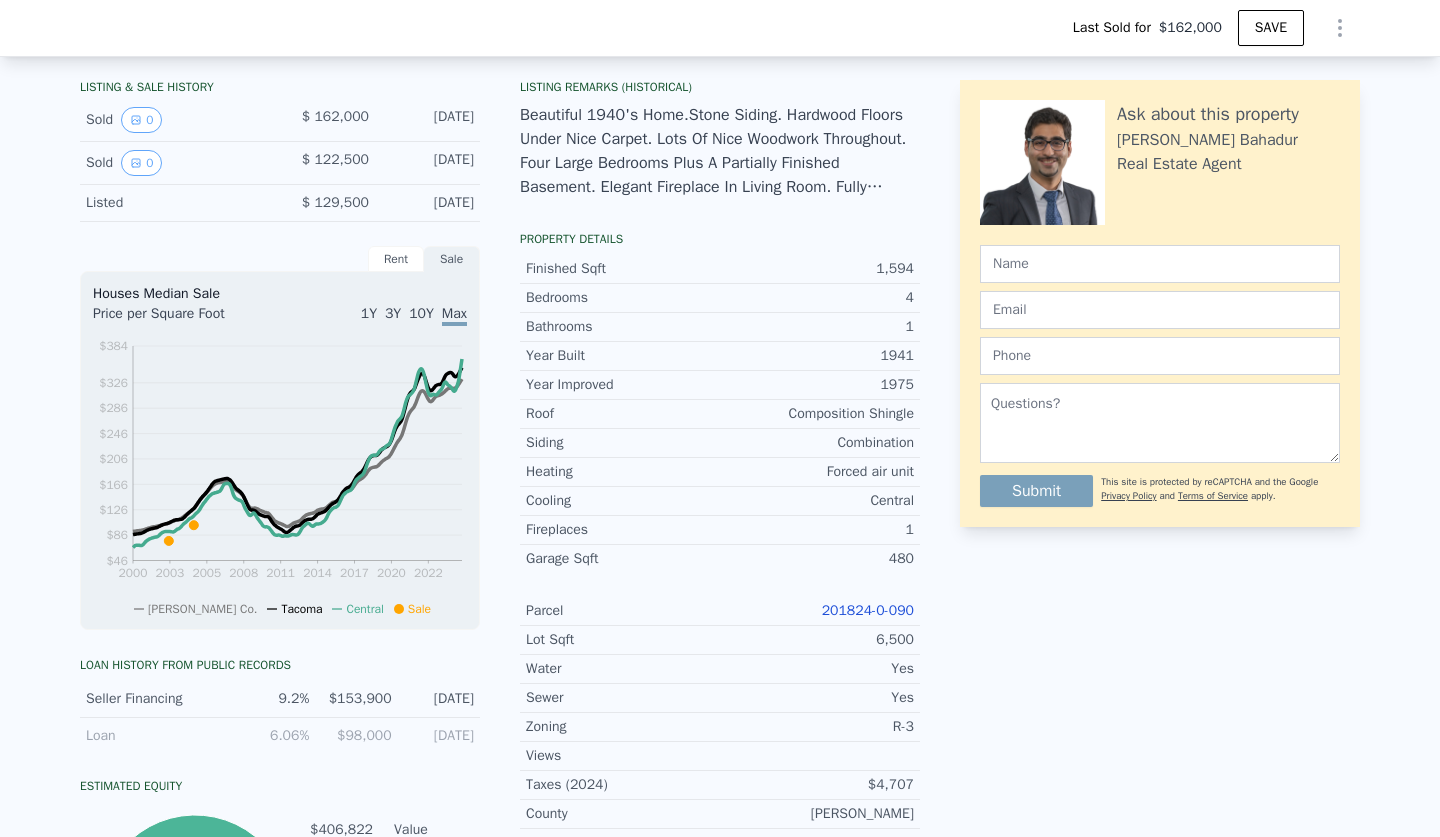 scroll, scrollTop: 539, scrollLeft: 0, axis: vertical 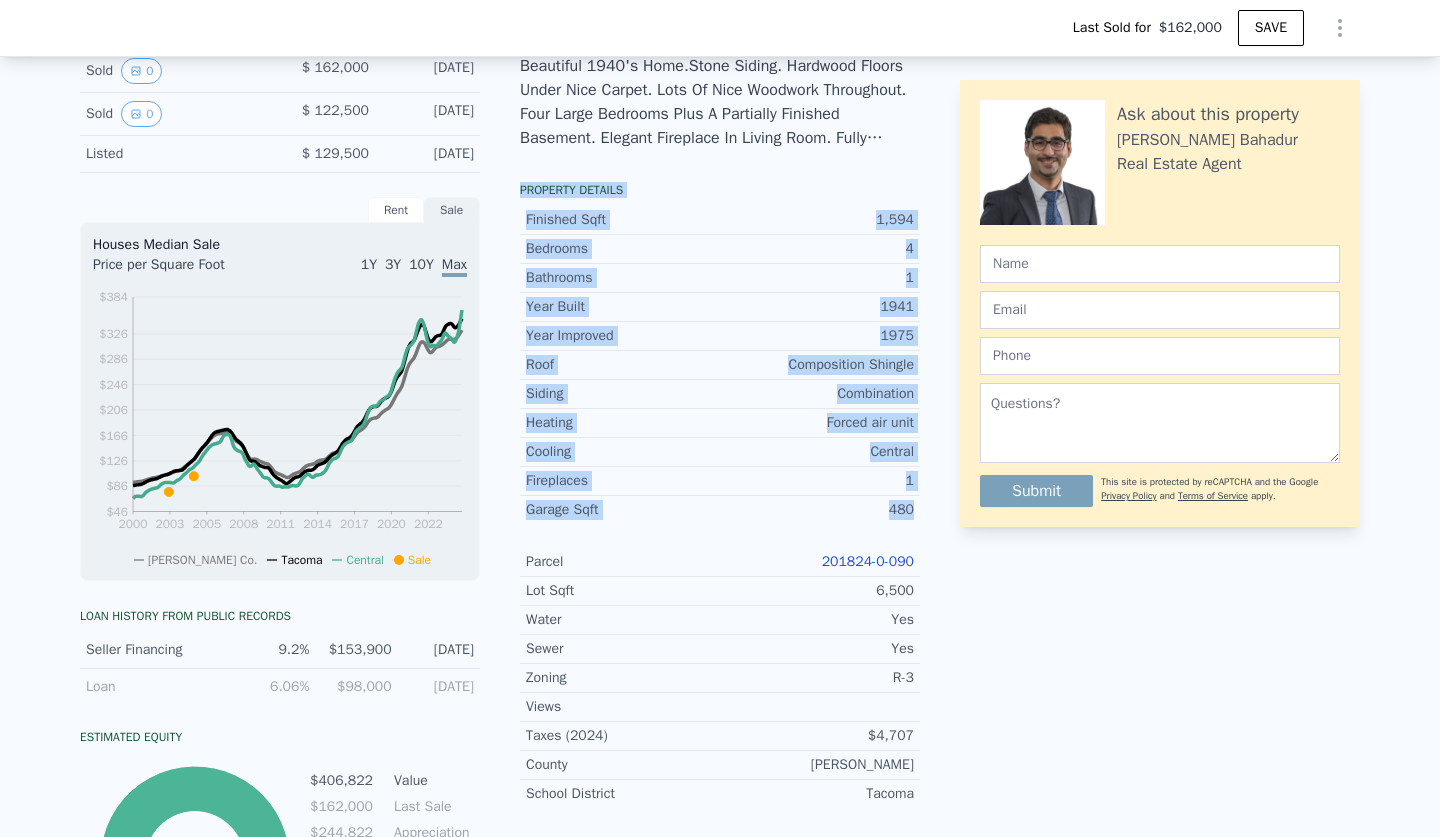 drag, startPoint x: 522, startPoint y: 182, endPoint x: 923, endPoint y: 512, distance: 519.32745 